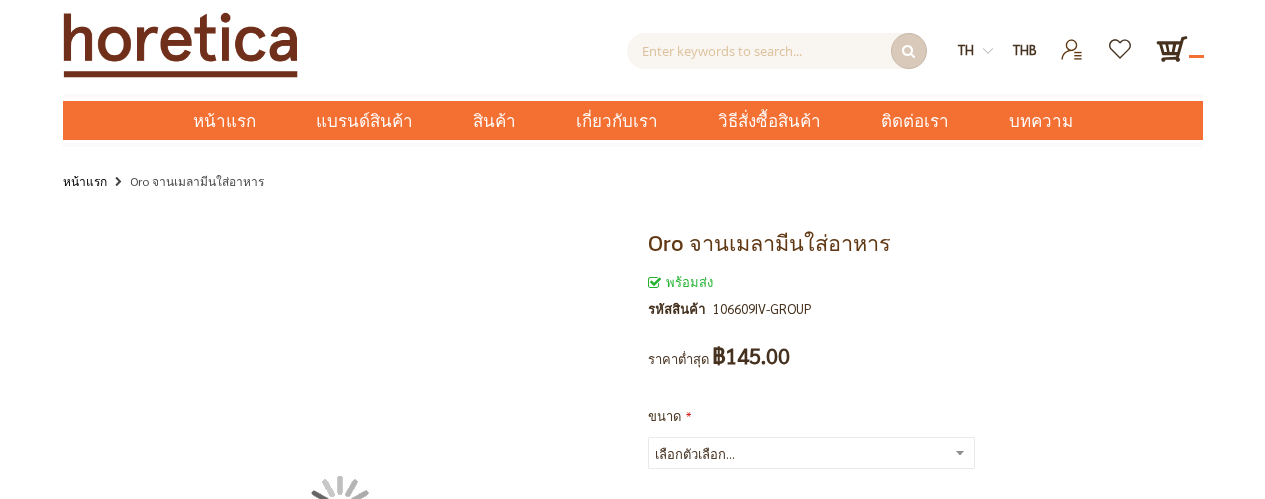 scroll, scrollTop: 0, scrollLeft: 0, axis: both 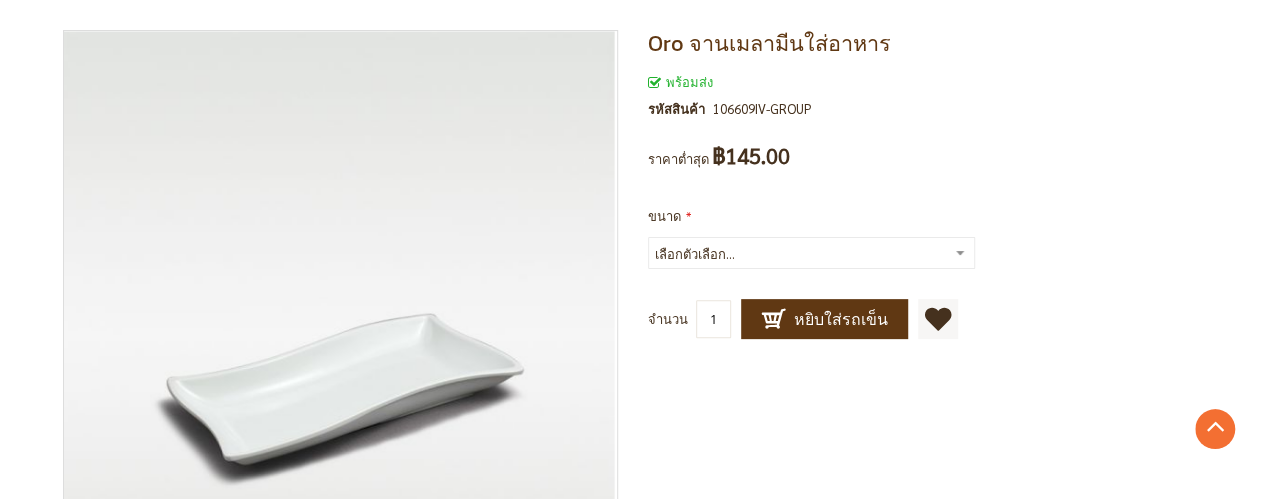 click on "เลือกตัวเลือก... 9 นิ้ว 11 นิ้ว +฿125.00 12.5 นิ้ว +฿275.00" at bounding box center [811, 253] 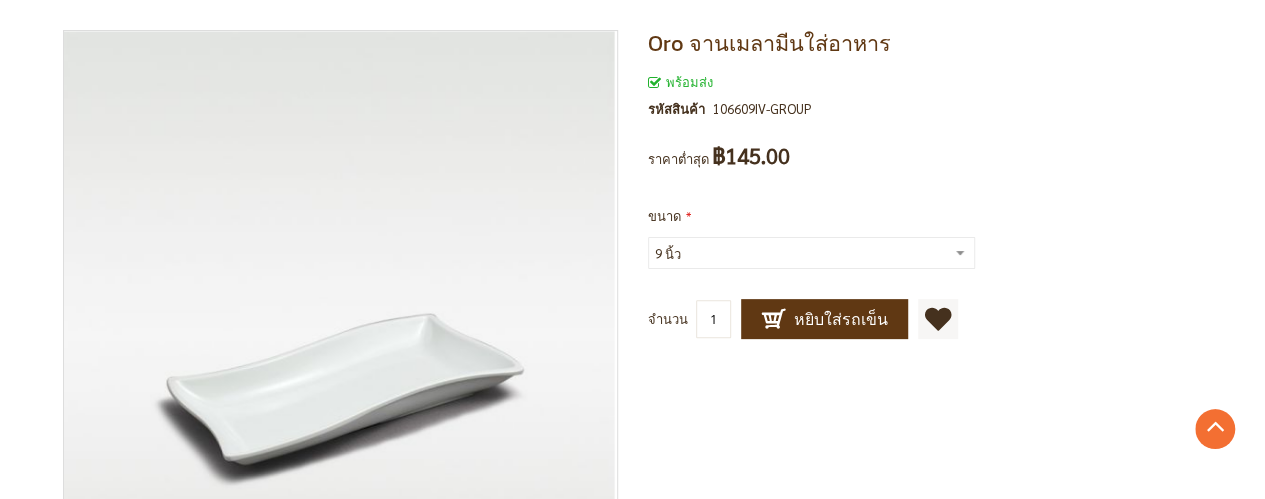 click on "เลือกตัวเลือก... 9 นิ้ว 11 นิ้ว +฿125.00 12.5 นิ้ว +฿275.00" at bounding box center (811, 253) 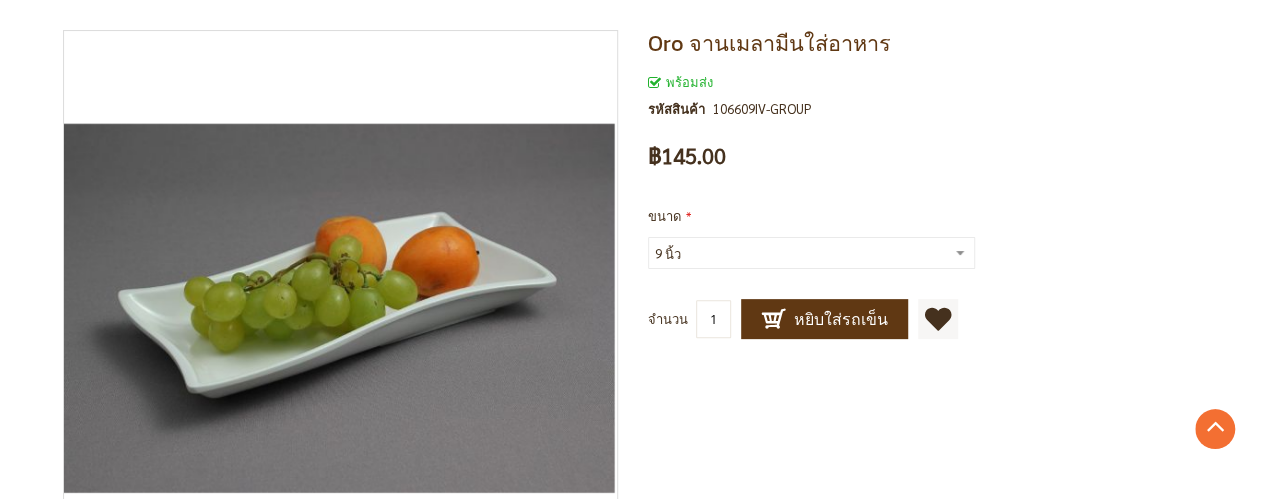 click on "เลือกตัวเลือก... 9 นิ้ว 11 นิ้ว +฿125.00 12.5 นิ้ว +฿275.00" at bounding box center (811, 253) 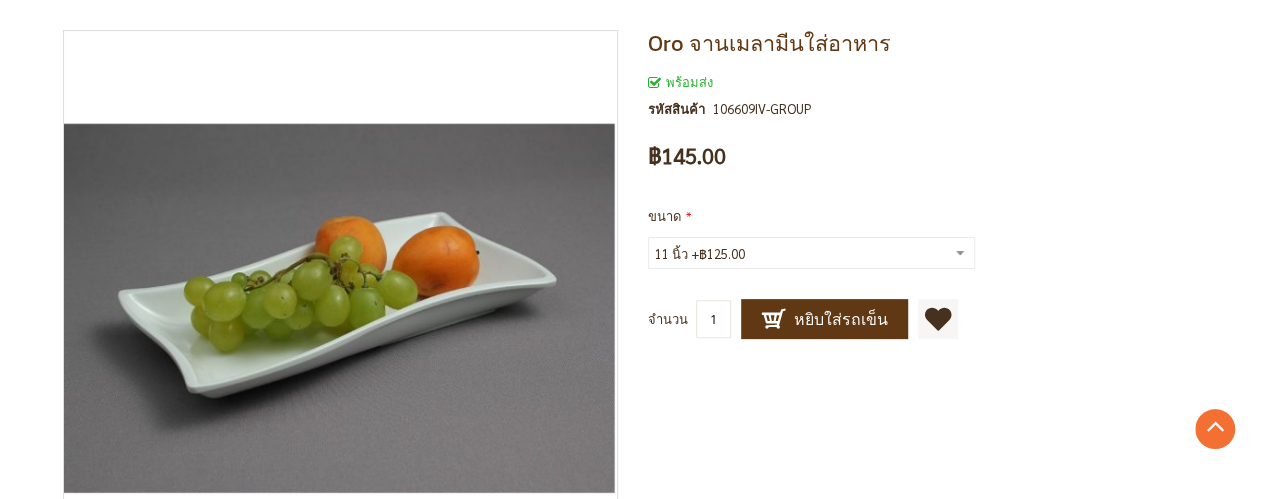 click on "เลือกตัวเลือก... 9 นิ้ว 11 นิ้ว +฿125.00 12.5 นิ้ว +฿275.00" at bounding box center (811, 253) 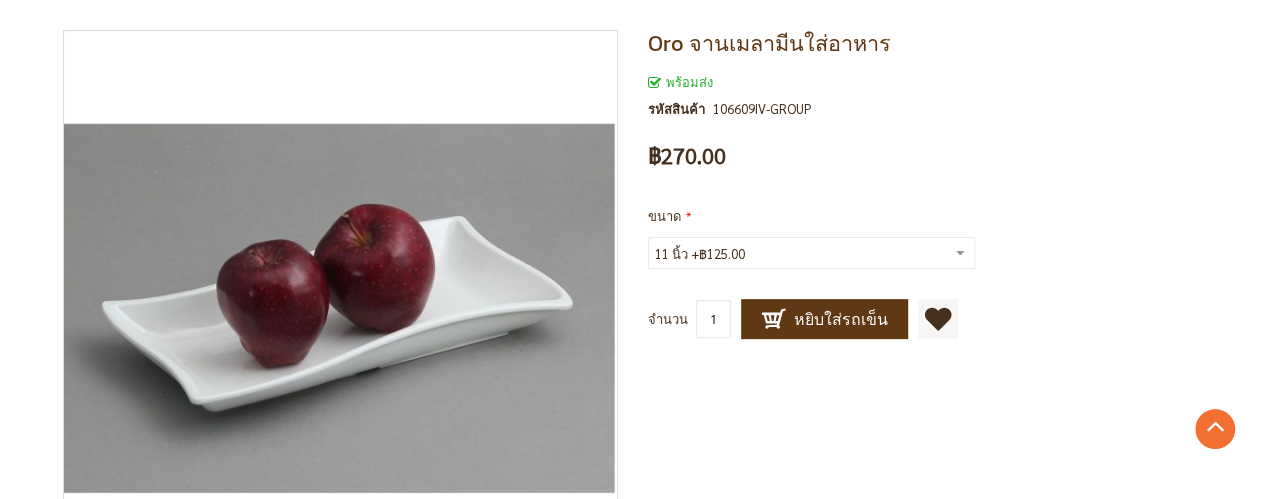 click on "เลือกตัวเลือก... 9 นิ้ว 11 นิ้ว +฿125.00 12.5 นิ้ว +฿275.00" at bounding box center (811, 253) 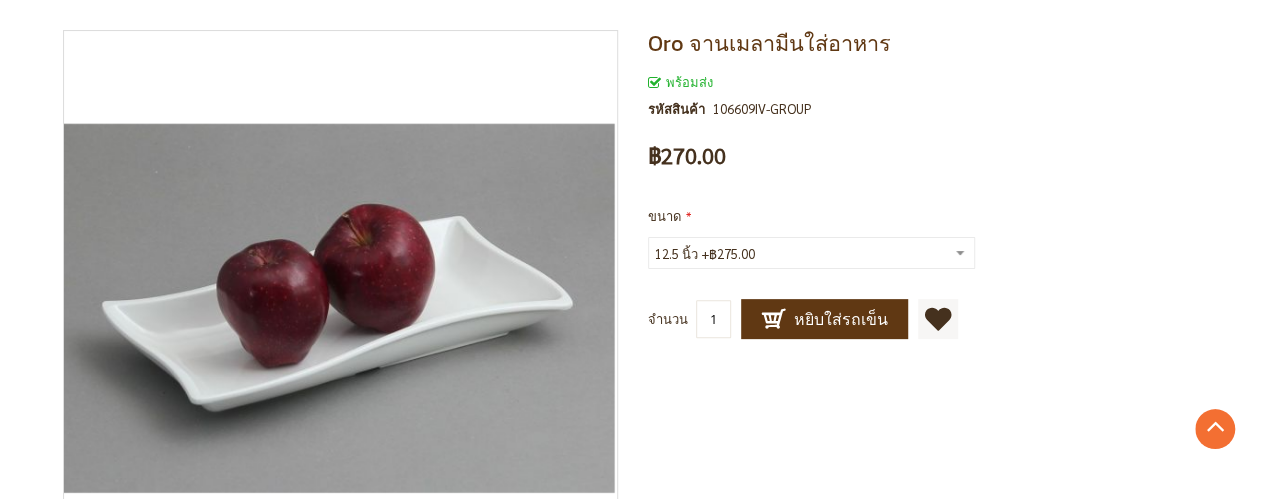 click on "เลือกตัวเลือก... 9 นิ้ว 11 นิ้ว +฿125.00 12.5 นิ้ว +฿275.00" at bounding box center (811, 253) 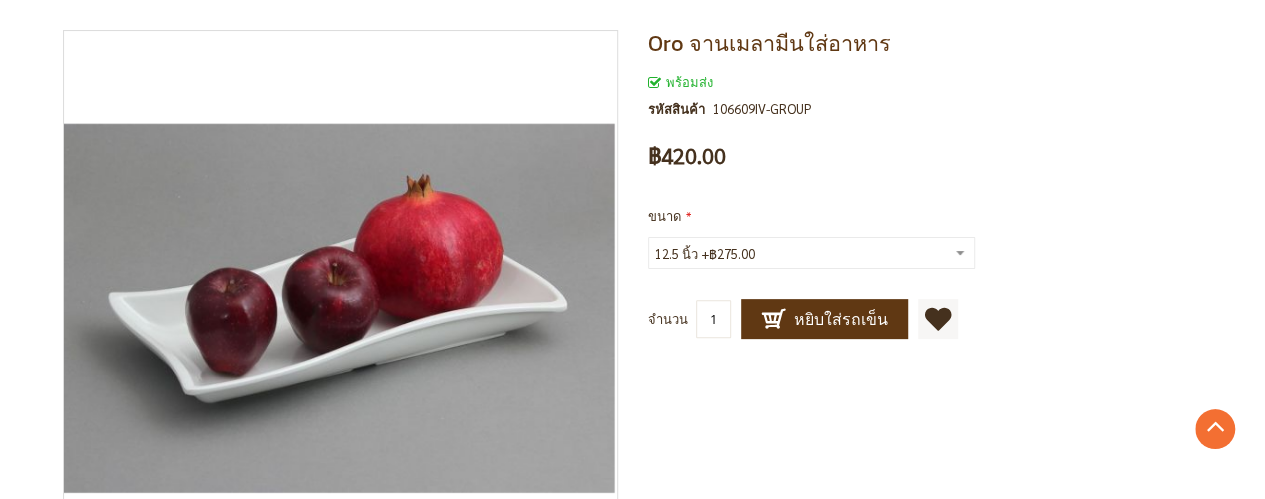 click on "เลือกตัวเลือก... 9 นิ้ว 11 นิ้ว +฿125.00 12.5 นิ้ว +฿275.00" at bounding box center (811, 253) 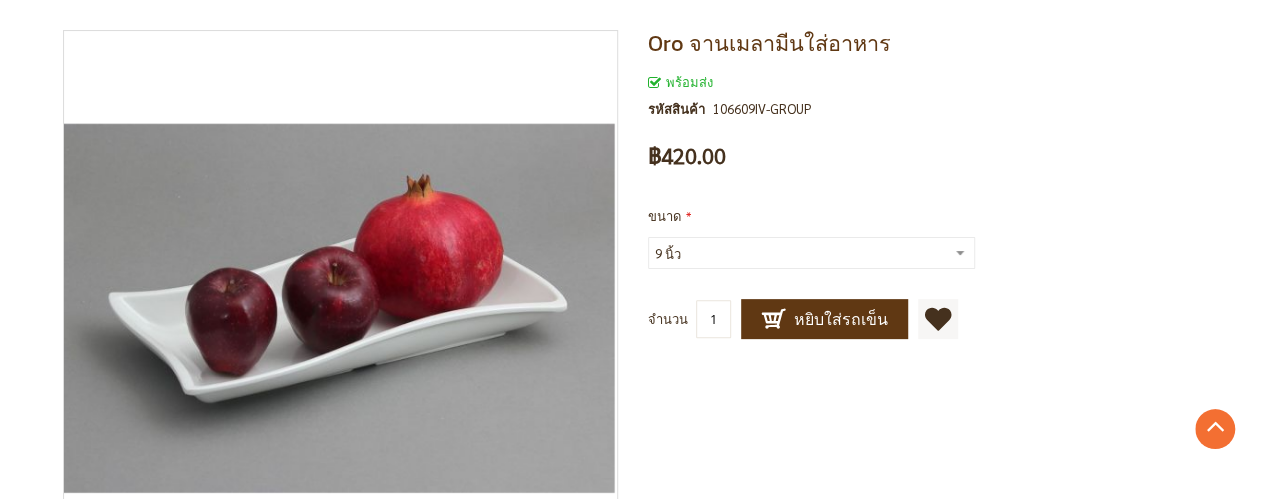 click on "เลือกตัวเลือก... 9 นิ้ว 11 นิ้ว +฿125.00 12.5 นิ้ว +฿275.00" at bounding box center (811, 253) 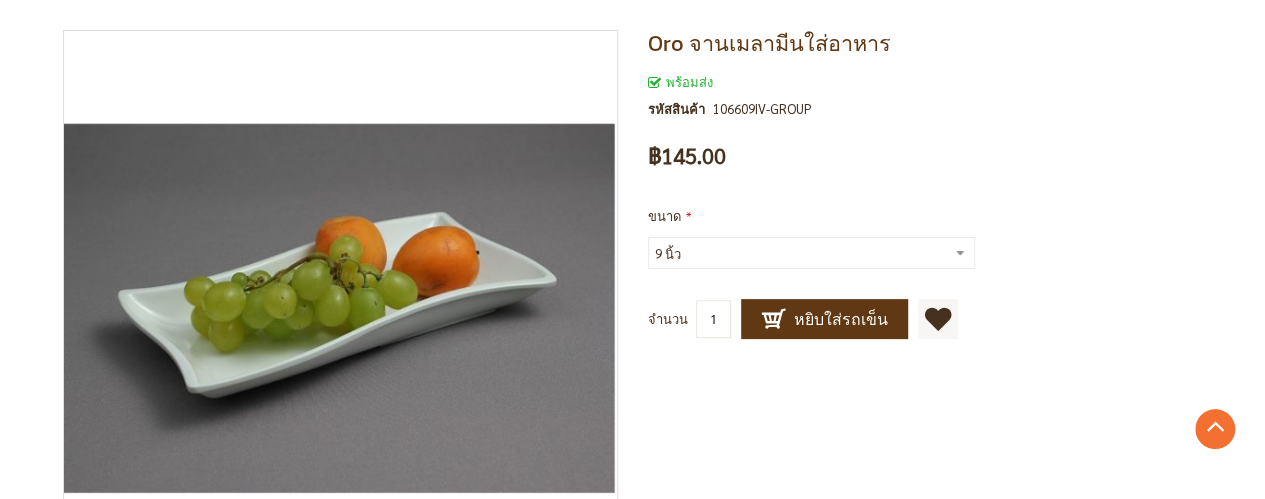 scroll, scrollTop: 0, scrollLeft: 0, axis: both 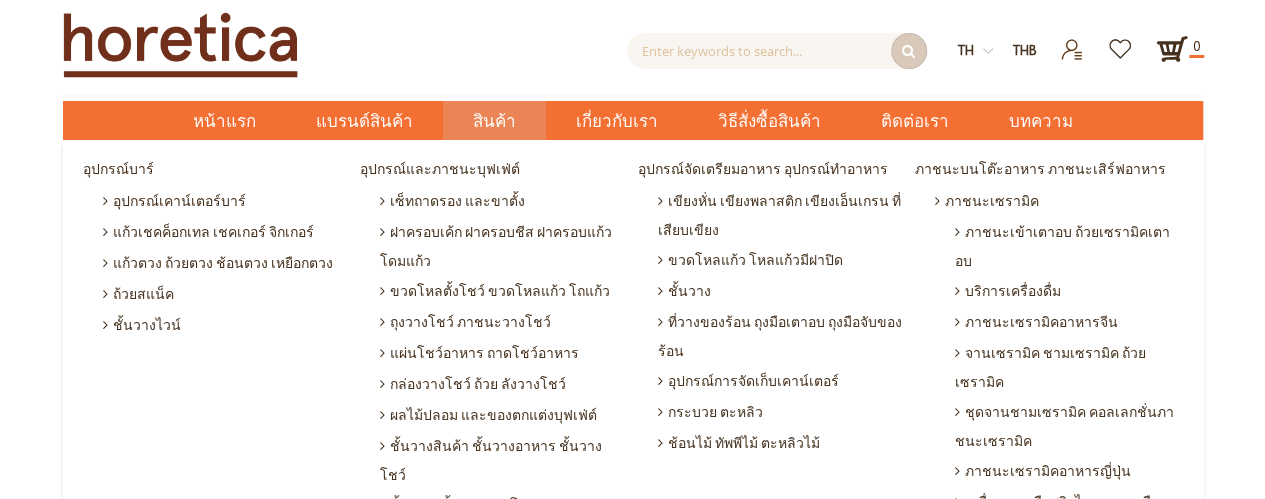 click on "สินค้า" at bounding box center [494, 121] 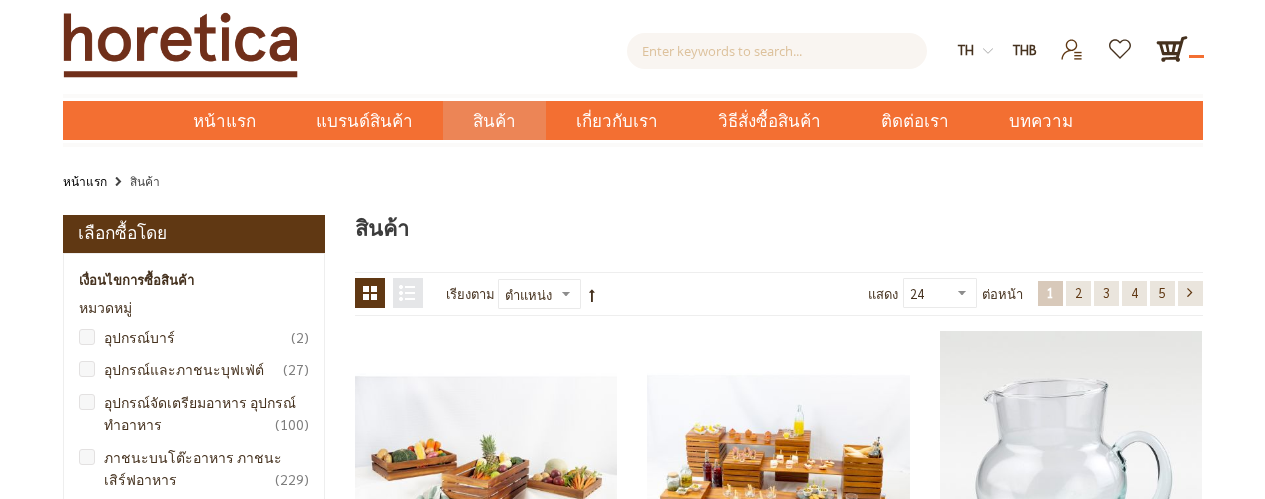 scroll, scrollTop: 0, scrollLeft: 0, axis: both 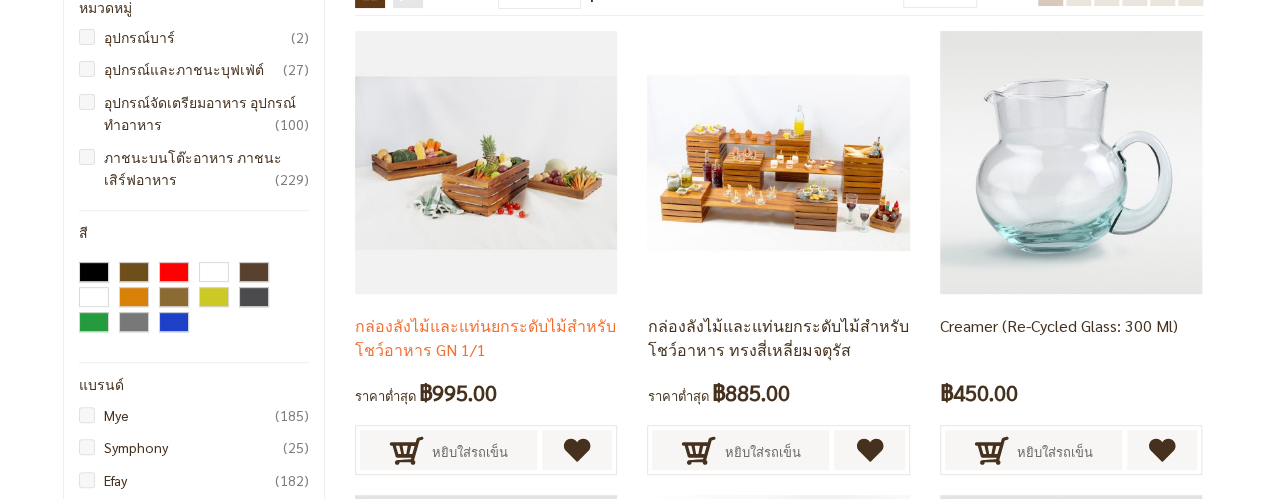 click at bounding box center (486, 162) 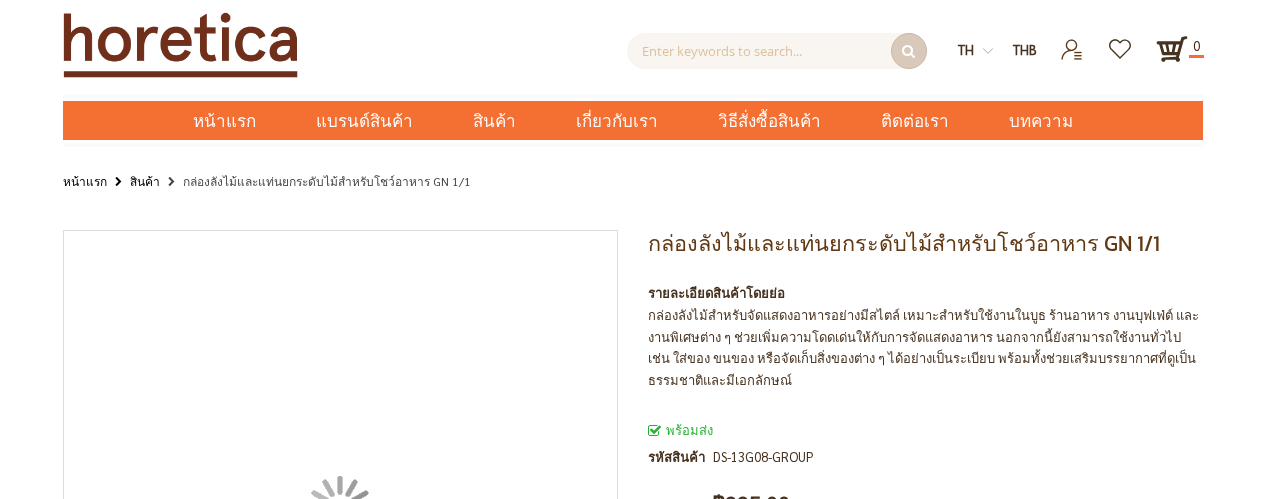 scroll, scrollTop: 0, scrollLeft: 0, axis: both 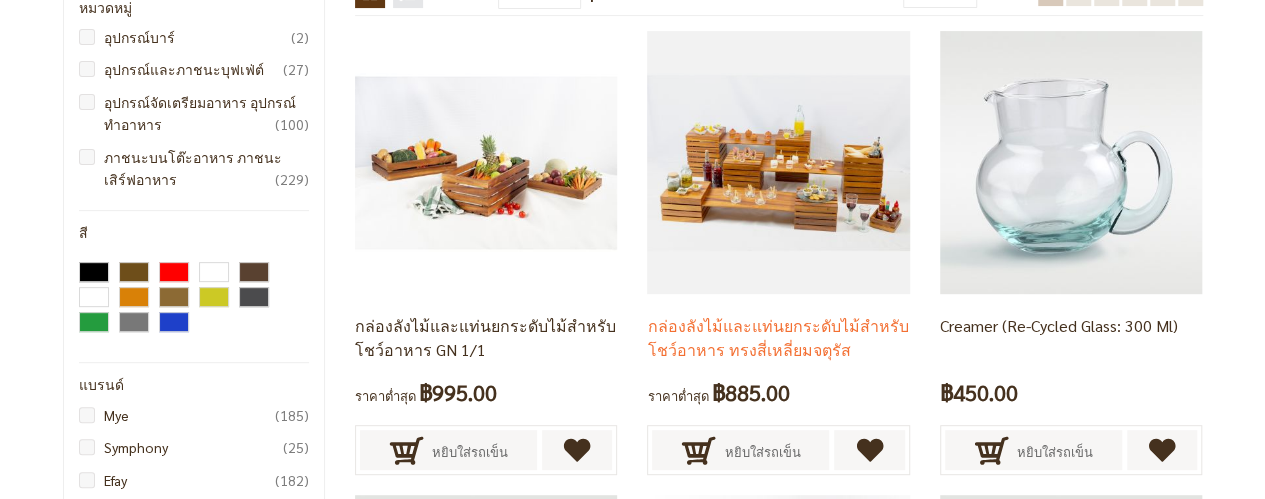 click at bounding box center (778, 162) 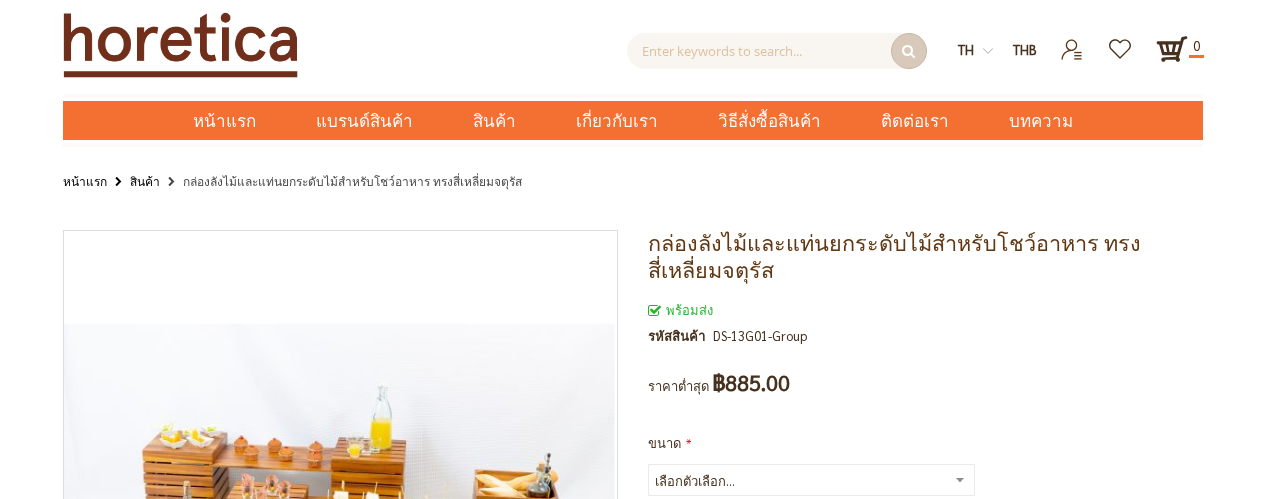 scroll, scrollTop: 0, scrollLeft: 0, axis: both 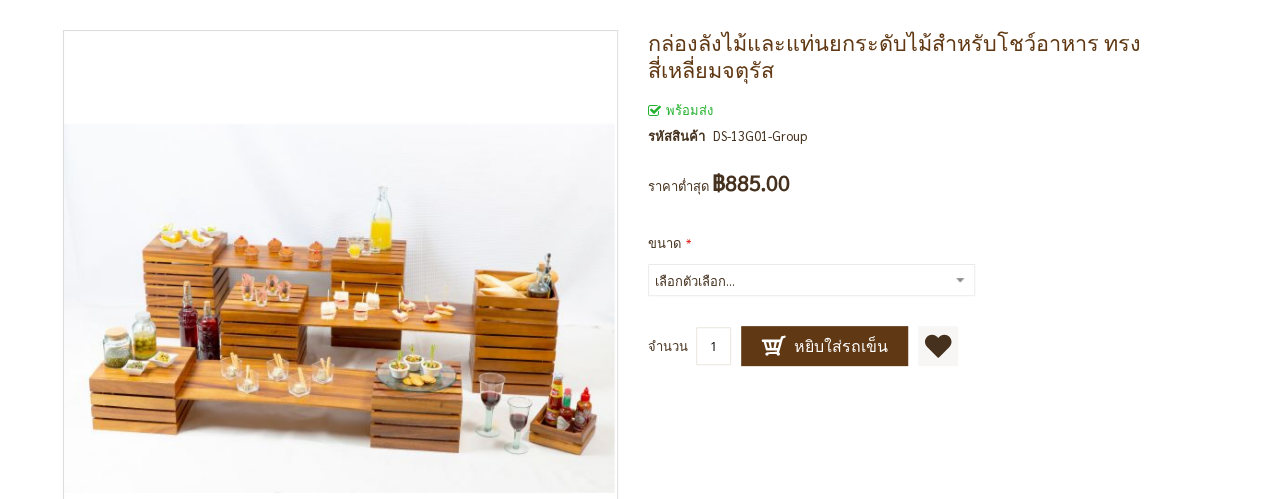 click on "เลือกตัวเลือก... เล็ก กลาง +฿460.00 ใหญ่ +฿1,200.00" at bounding box center (811, 280) 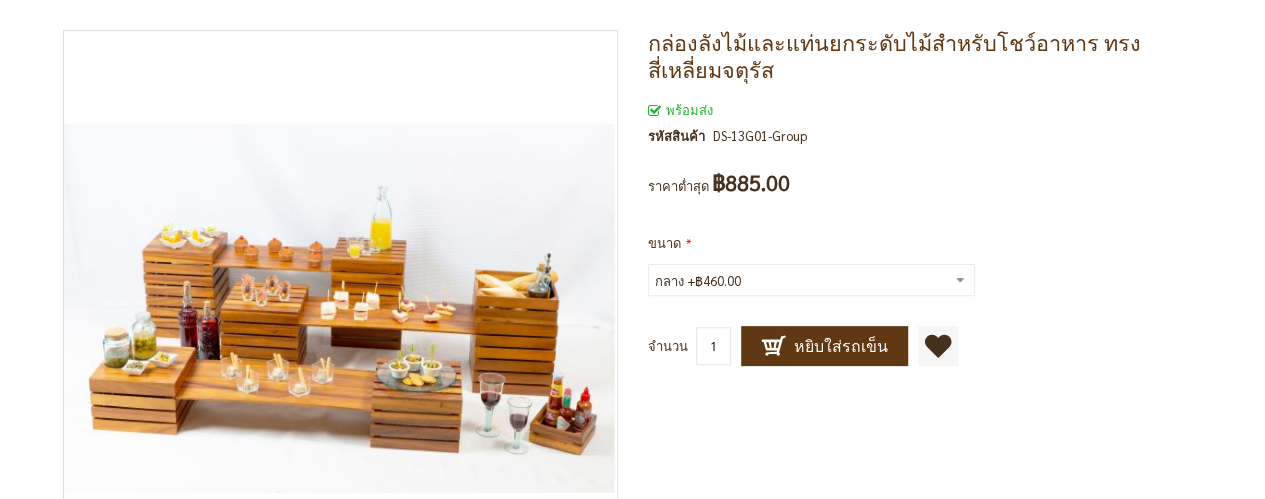 click on "เลือกตัวเลือก... เล็ก กลาง +฿460.00 ใหญ่ +฿1,200.00" at bounding box center [811, 280] 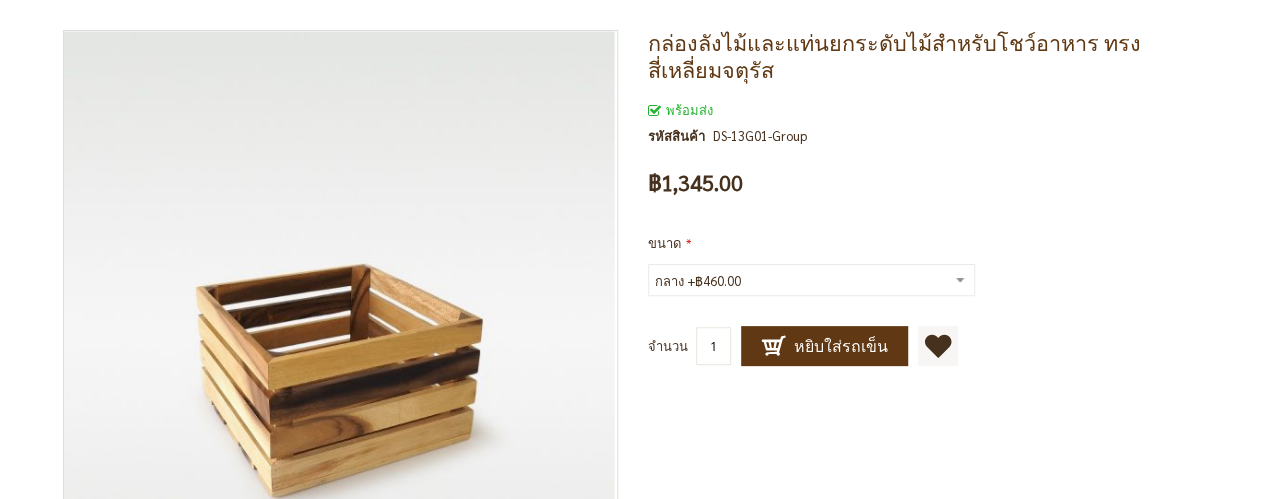 click on "เลือกตัวเลือก... เล็ก กลาง +฿460.00 ใหญ่ +฿1,200.00" at bounding box center (811, 280) 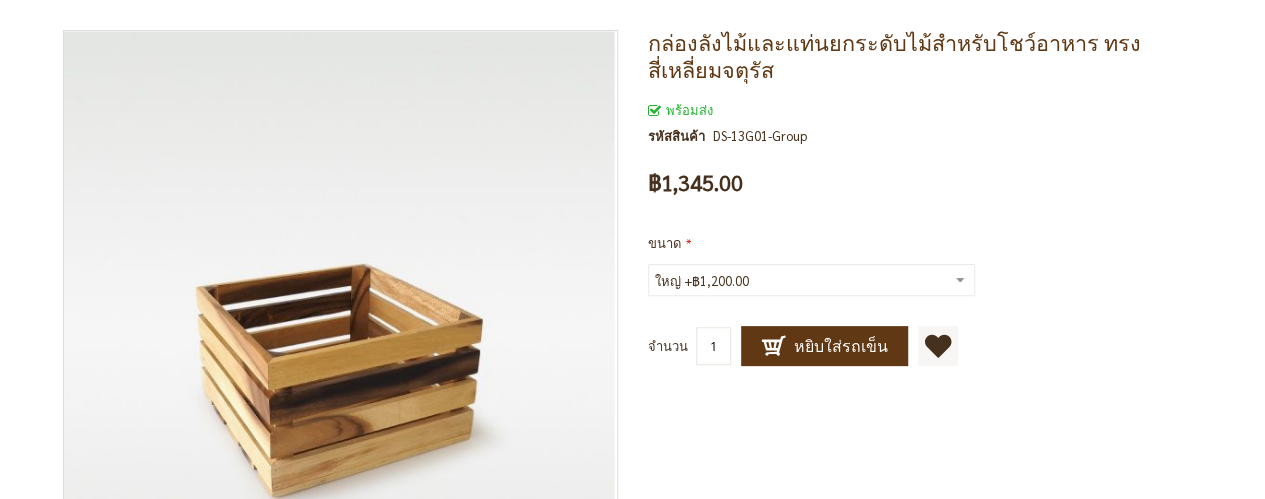 click on "เลือกตัวเลือก... เล็ก กลาง +฿460.00 ใหญ่ +฿1,200.00" at bounding box center [811, 280] 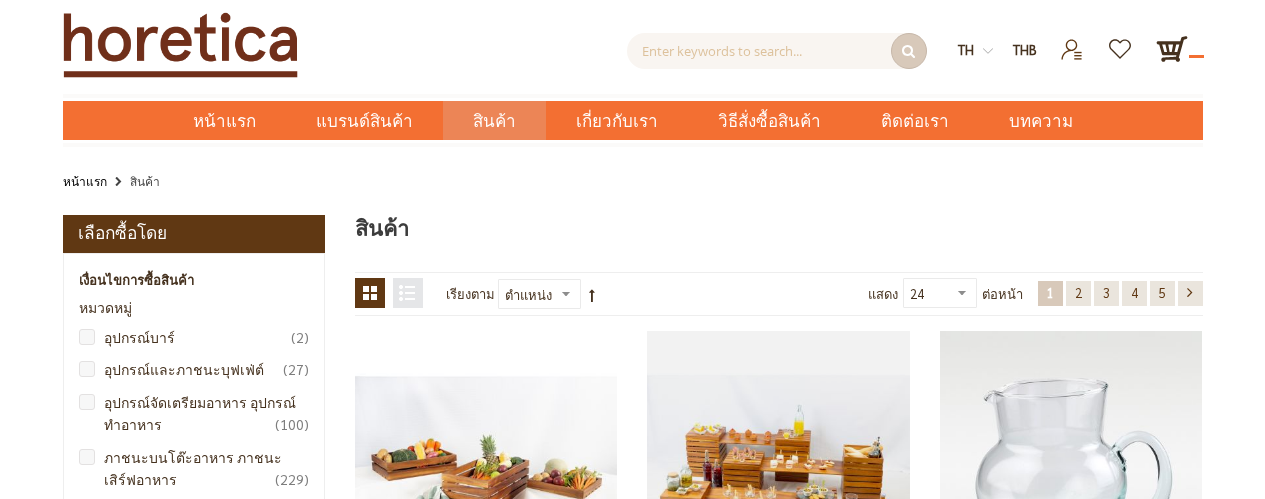 scroll, scrollTop: 300, scrollLeft: 0, axis: vertical 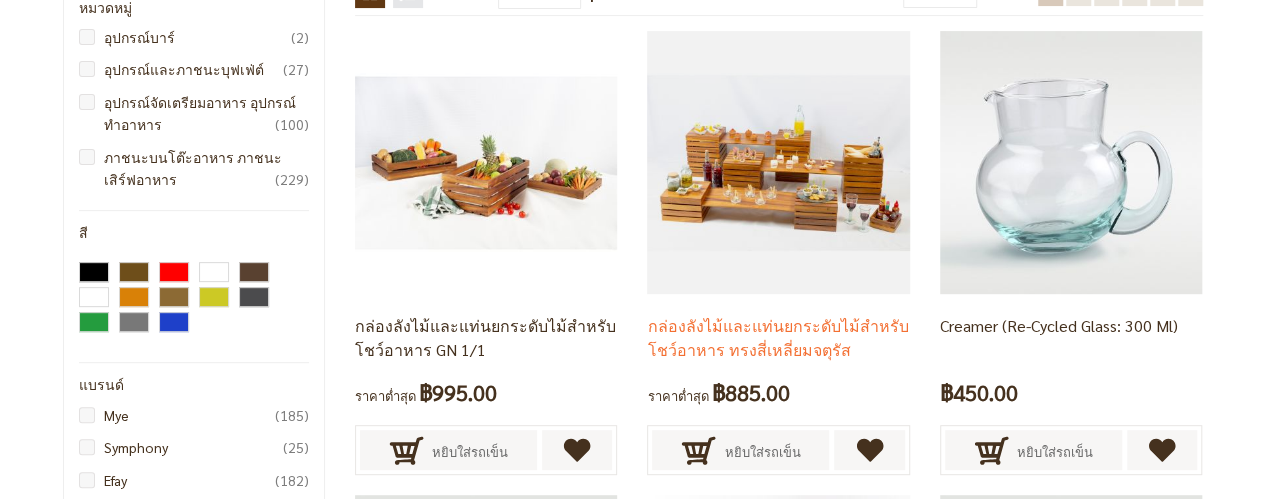 click on "กล่องลังไม้และแท่นยกระดับไม้สำหรับโชว์อาหาร ทรงสี่เหลี่ยมจตุรัส" at bounding box center [777, 337] 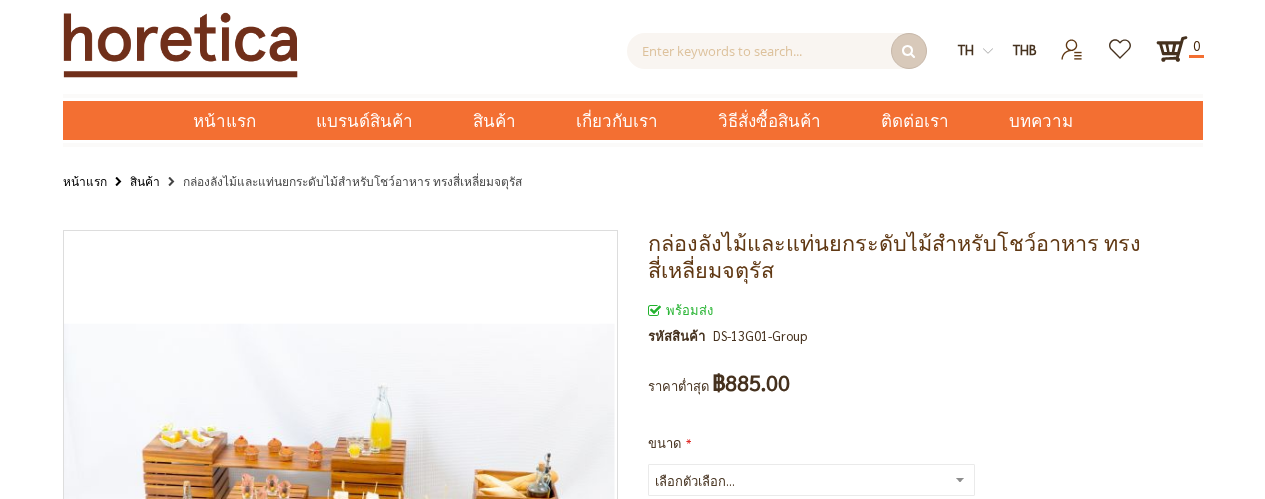 scroll, scrollTop: 0, scrollLeft: 0, axis: both 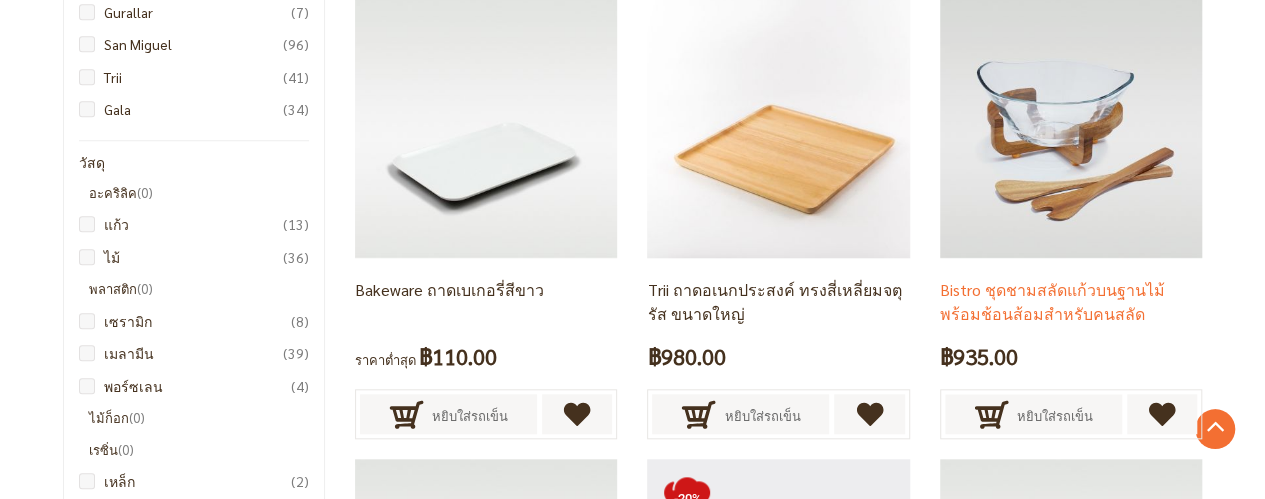 click on "Bistro ชุดชามสลัดแก้วบนฐานไม้ พร้อมช้อนส้อมสำหรับคนสลัด" at bounding box center (1052, 301) 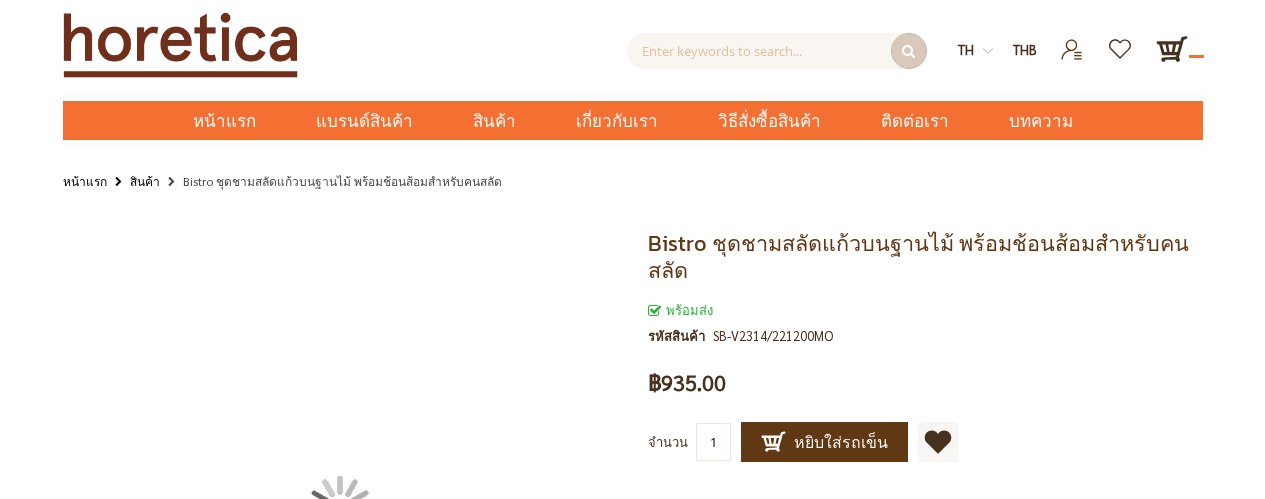 scroll, scrollTop: 0, scrollLeft: 0, axis: both 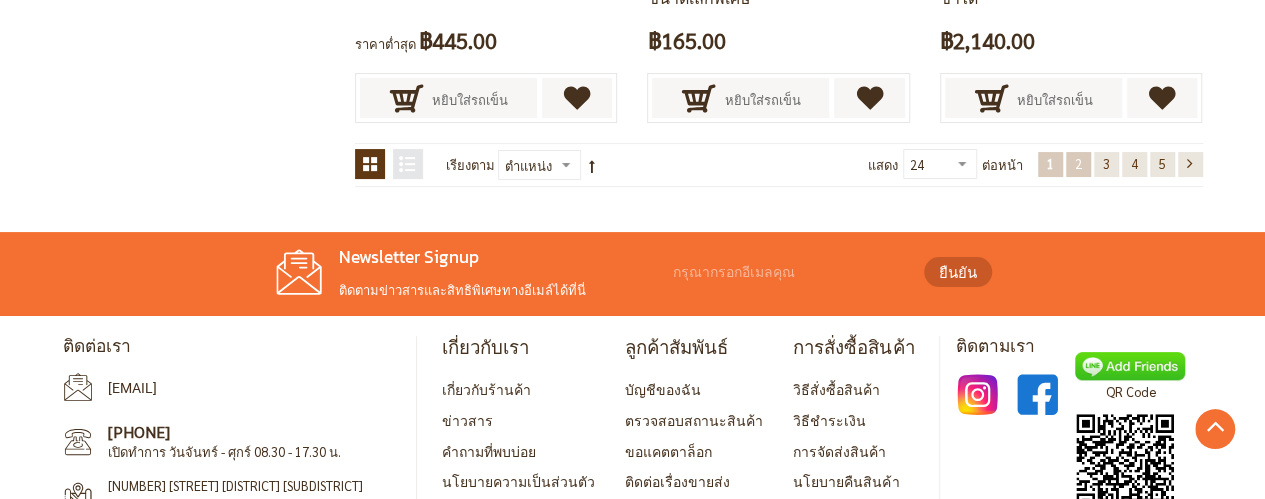 click on "2" at bounding box center (1078, 163) 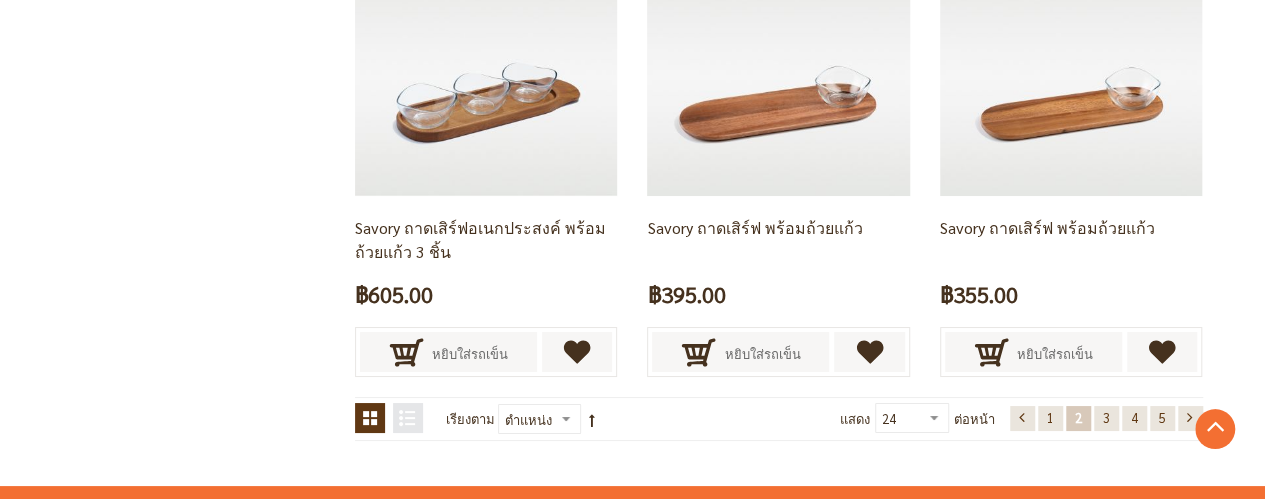 scroll, scrollTop: 3872, scrollLeft: 0, axis: vertical 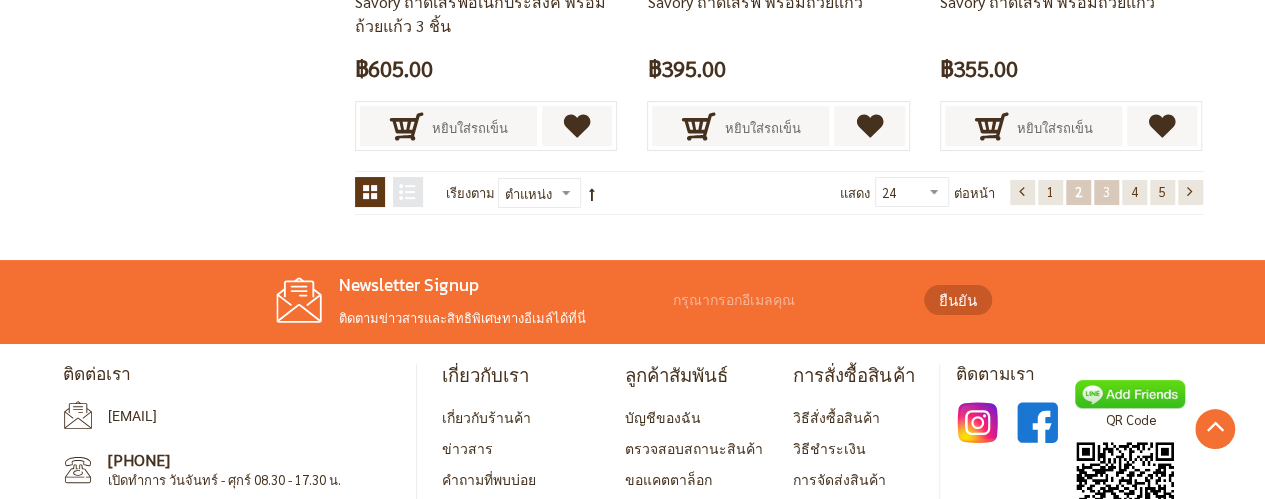 click on "หน้า
3" at bounding box center [1106, 192] 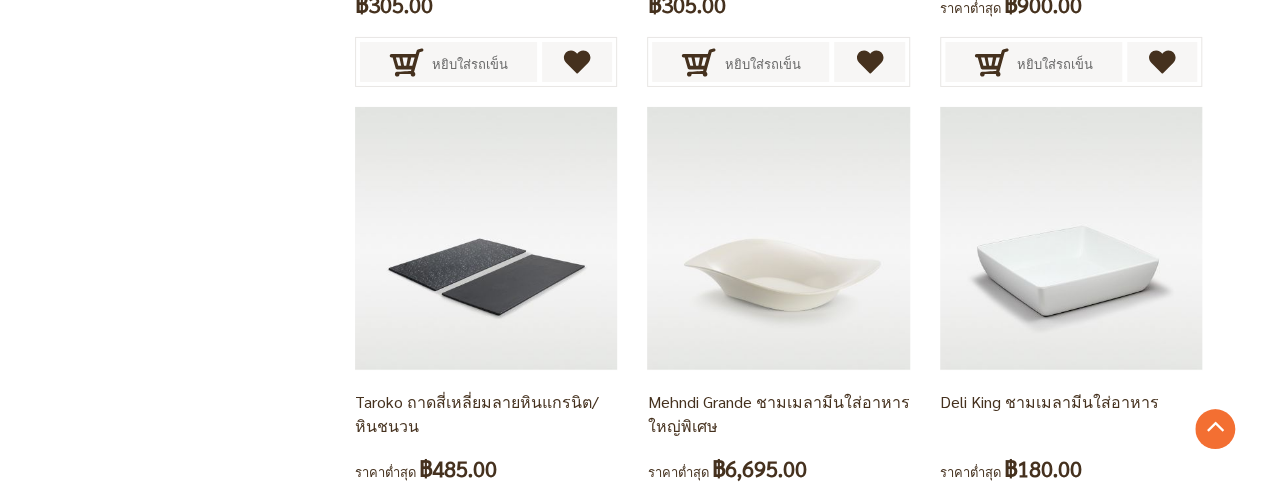 scroll, scrollTop: 3672, scrollLeft: 0, axis: vertical 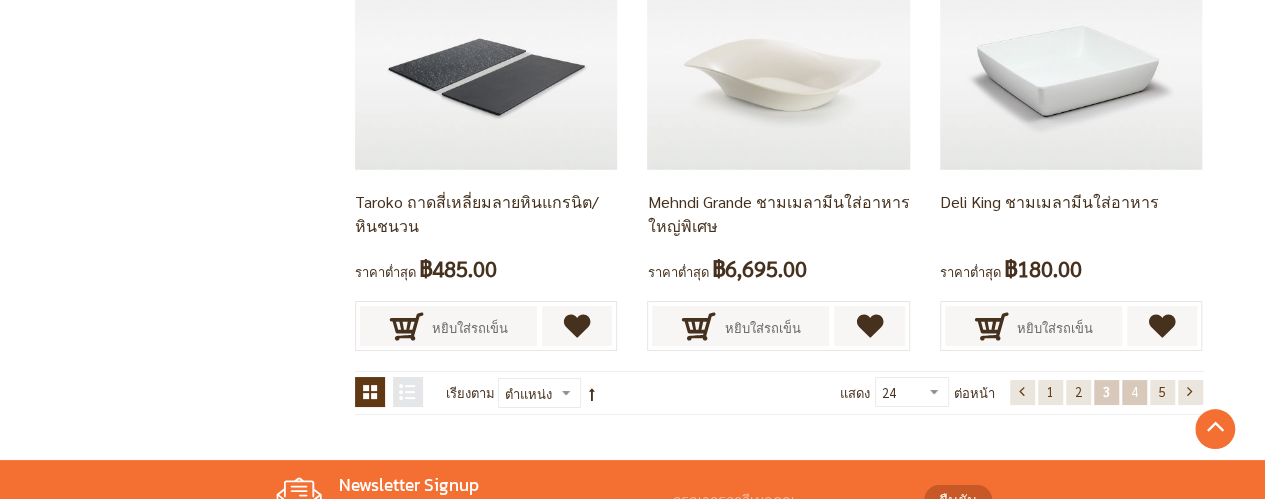 click on "4" at bounding box center [1134, 391] 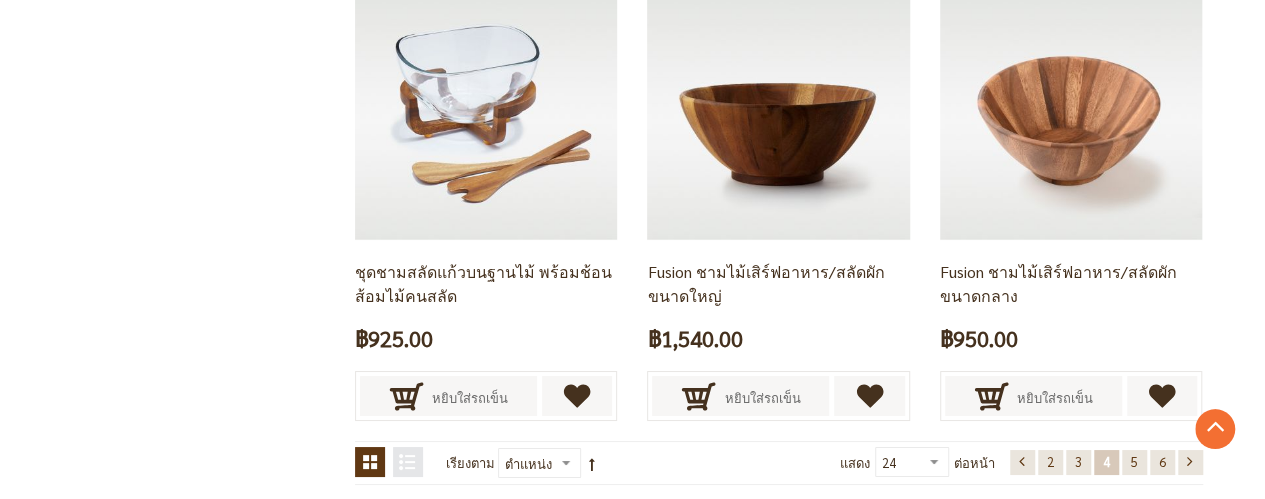 scroll, scrollTop: 3572, scrollLeft: 0, axis: vertical 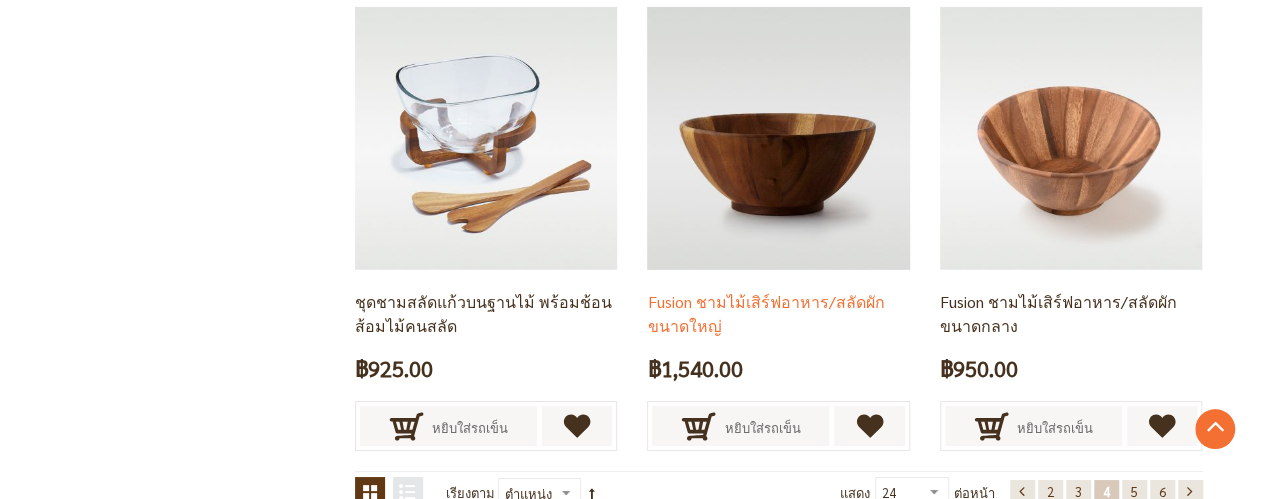 click on "Fusion ชามไม้เสิร์ฟอาหาร/สลัดผัก ขนาดใหญ่" at bounding box center (778, 314) 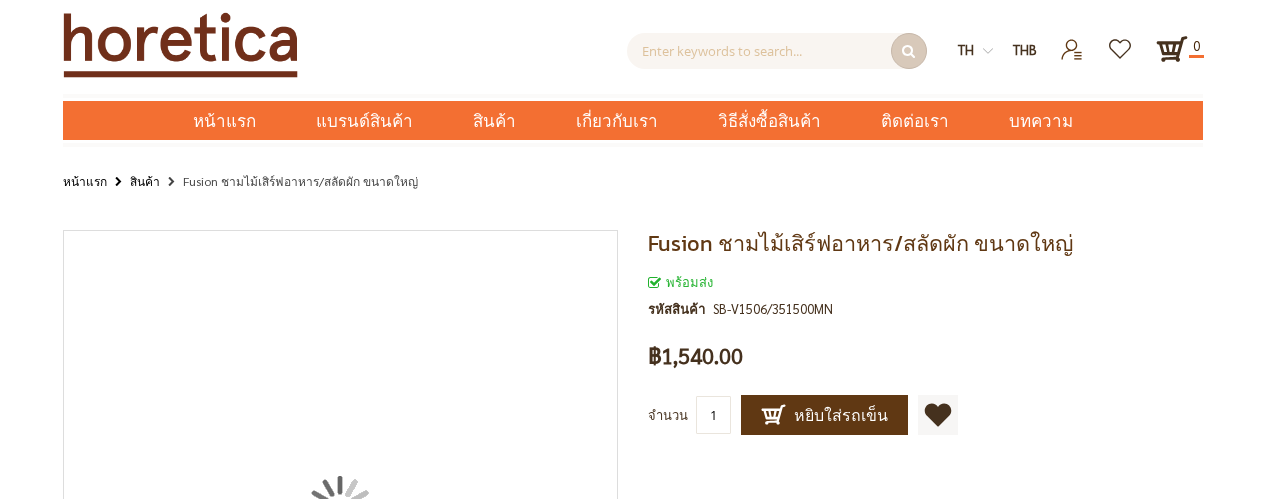scroll, scrollTop: 0, scrollLeft: 0, axis: both 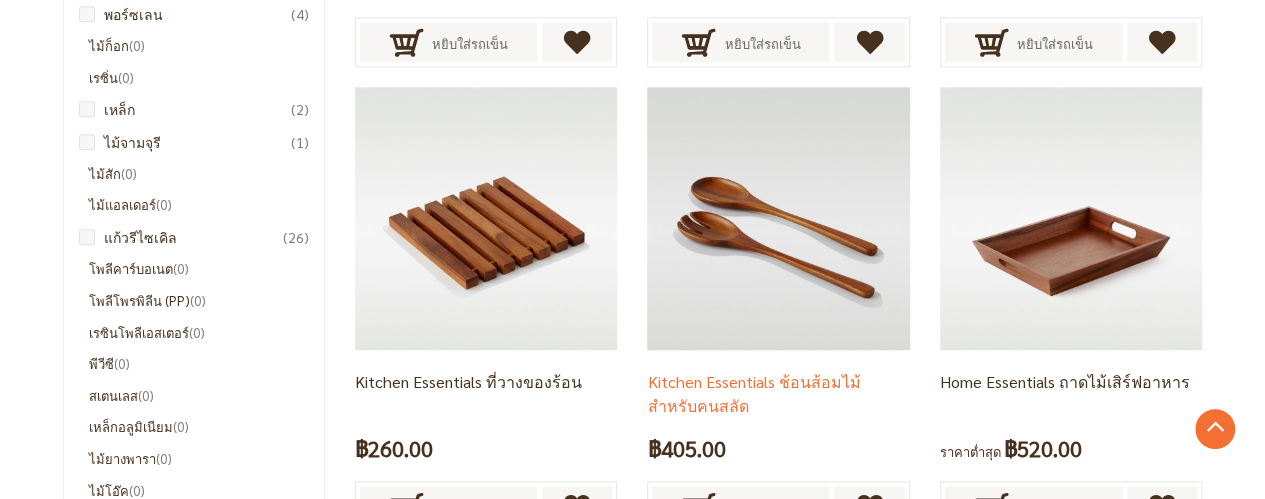 click on "Kitchen Essentials ช้อนส้อมไม้ สำหรับคนสลัด" at bounding box center [753, 393] 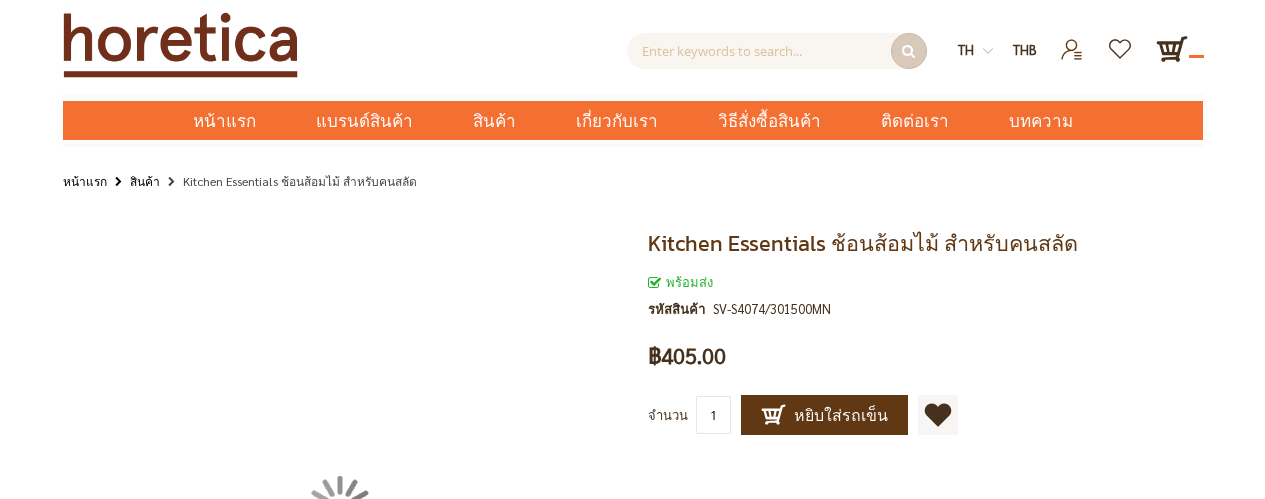 scroll, scrollTop: 0, scrollLeft: 0, axis: both 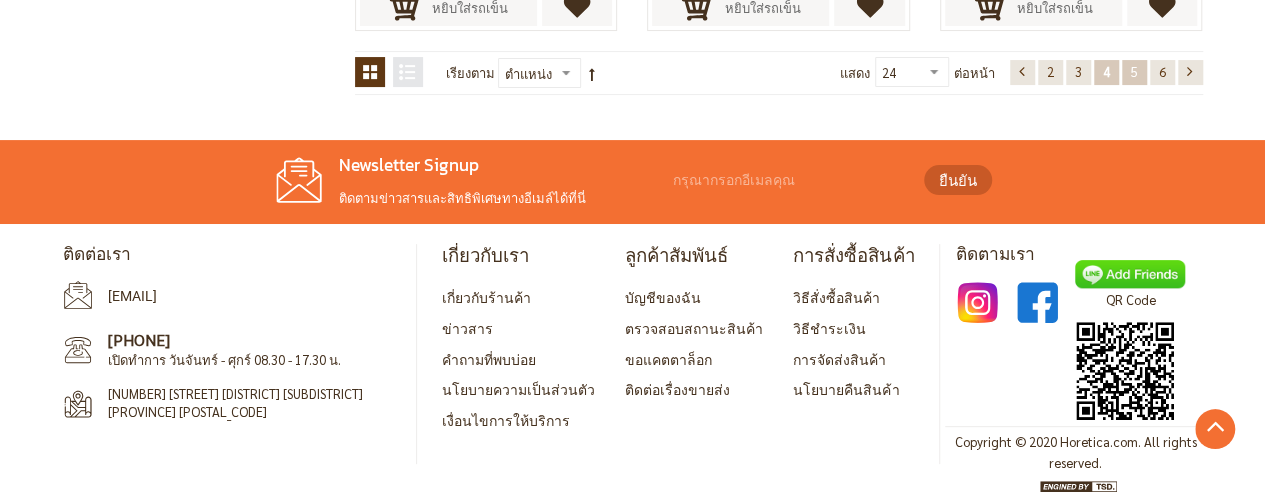 click on "5" at bounding box center (1134, 71) 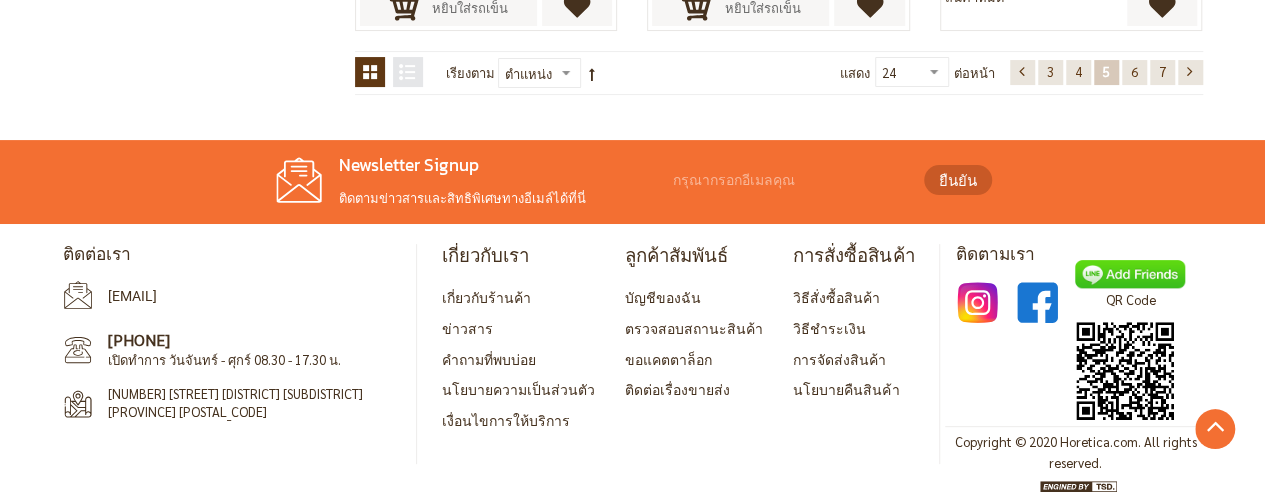 scroll, scrollTop: 272, scrollLeft: 0, axis: vertical 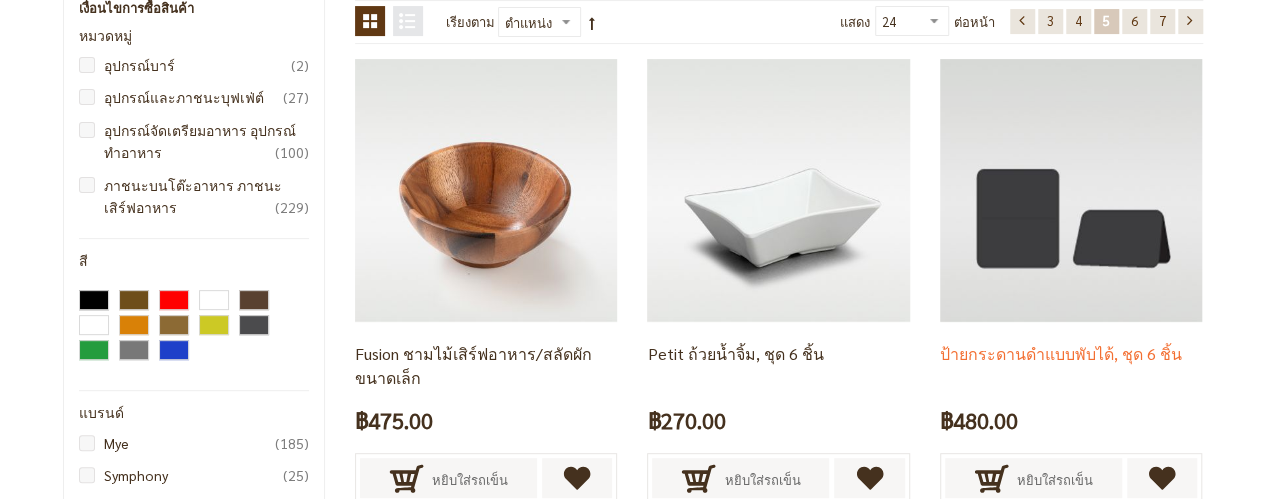 click on "ป้ายกระดานดำแบบพับได้, ชุด 6 ชิ้น" at bounding box center [1061, 353] 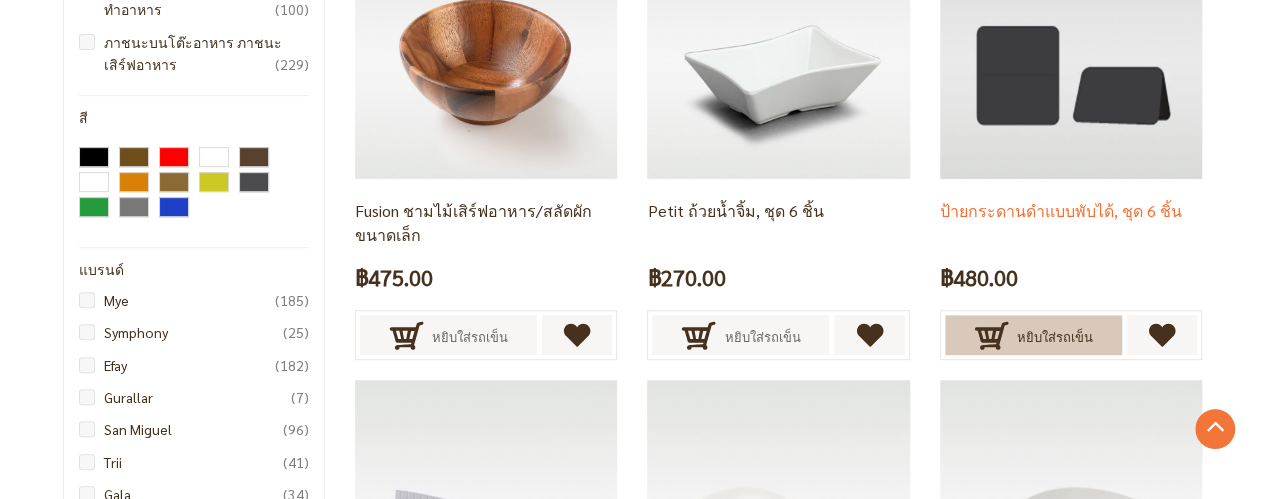 scroll, scrollTop: 272, scrollLeft: 0, axis: vertical 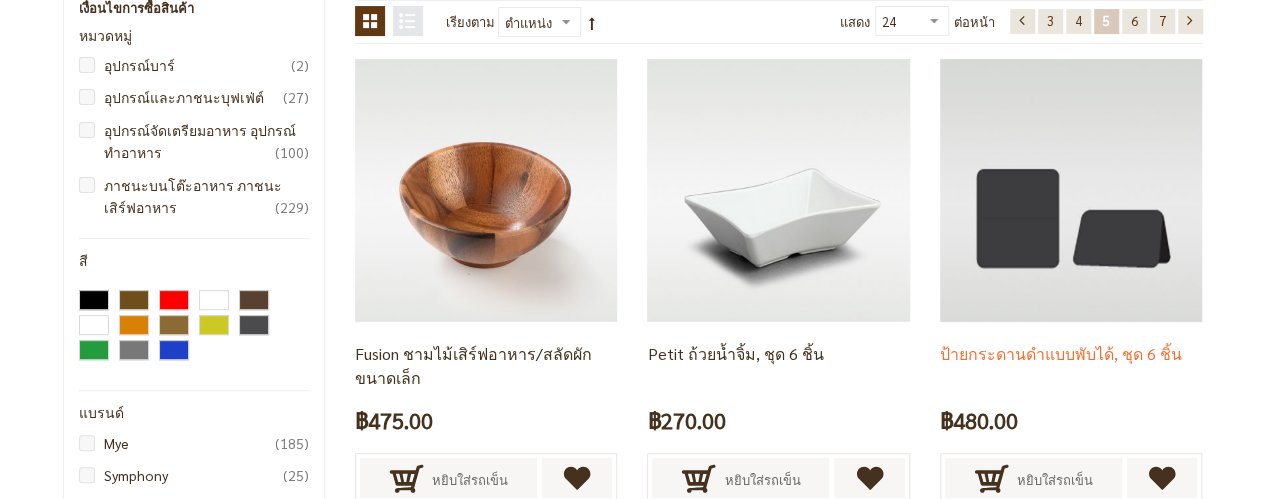 click on "ป้ายกระดานดำแบบพับได้, ชุด 6 ชิ้น" at bounding box center (1071, 366) 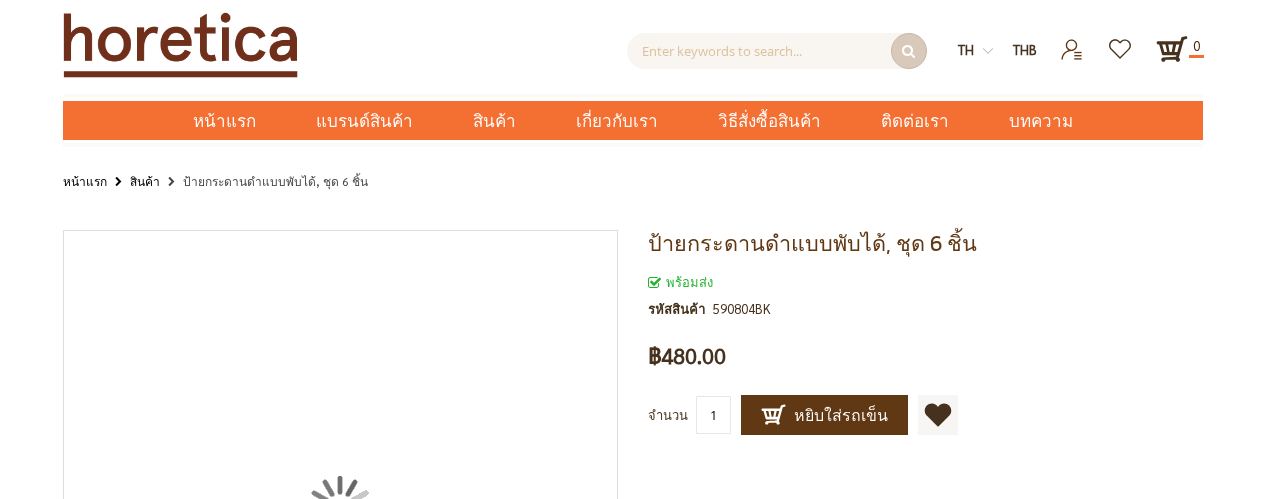 scroll, scrollTop: 0, scrollLeft: 0, axis: both 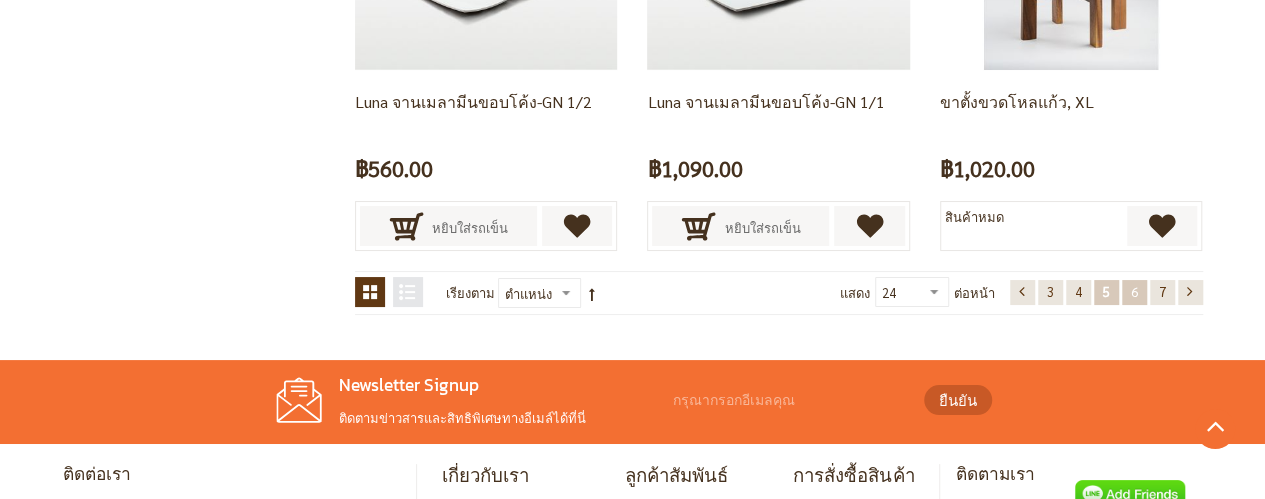 click on "หน้า
6" at bounding box center (1134, 292) 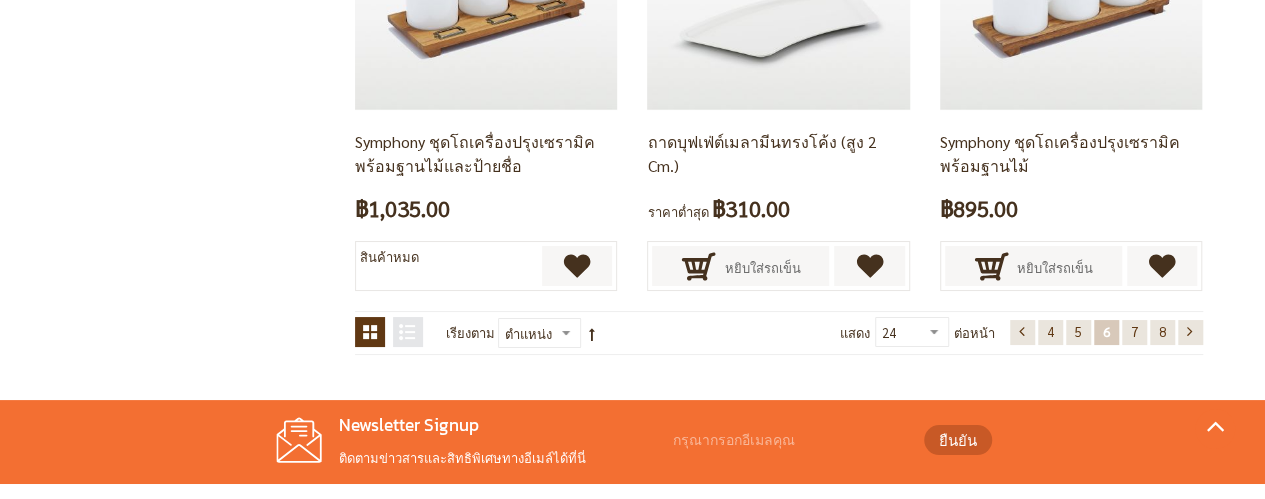 scroll, scrollTop: 3872, scrollLeft: 0, axis: vertical 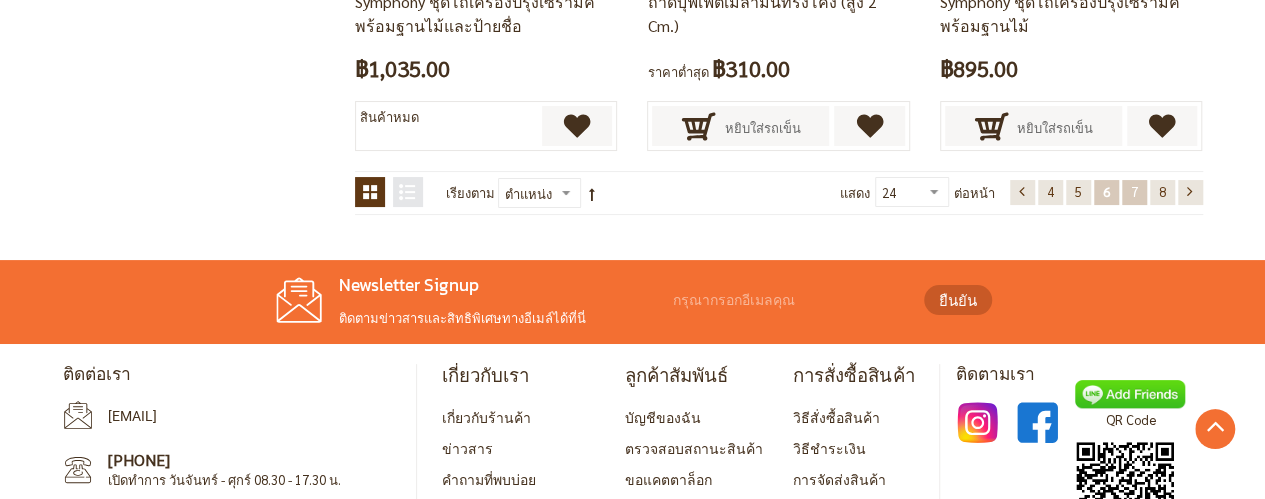 click on "หน้า
7" at bounding box center [1134, 192] 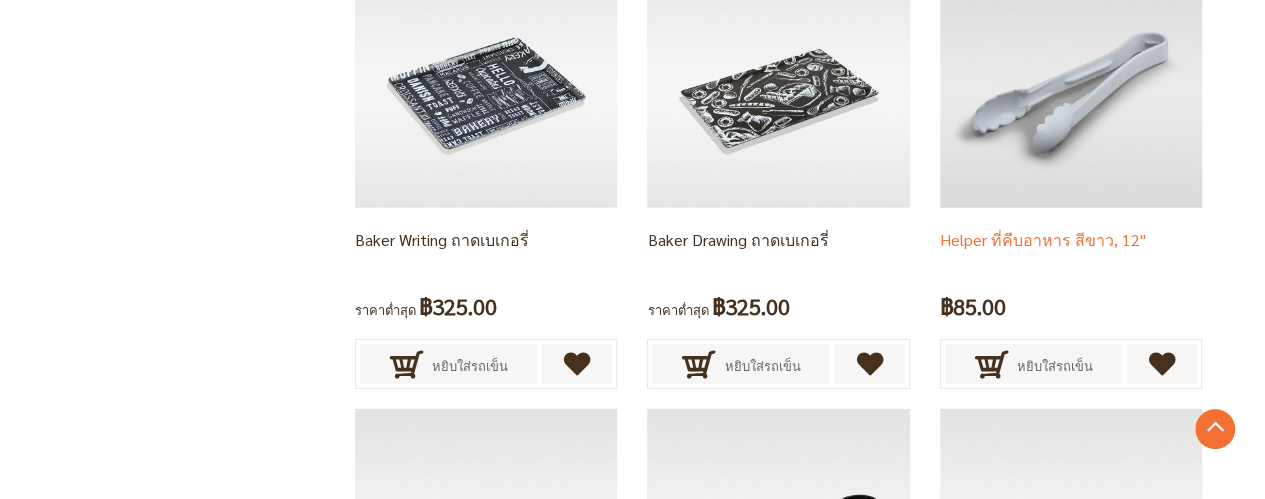 scroll, scrollTop: 3172, scrollLeft: 0, axis: vertical 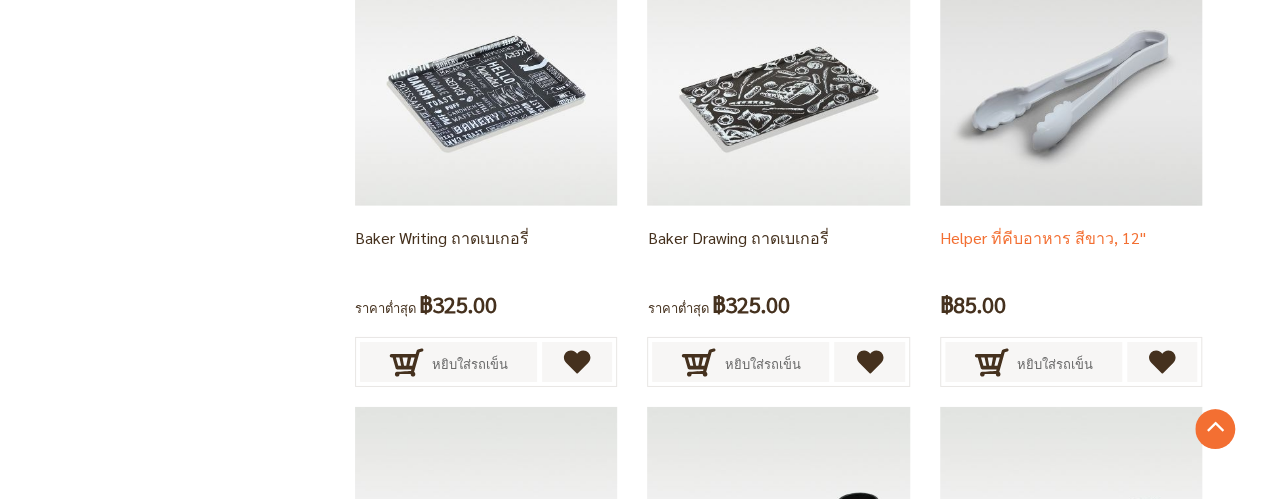 click on "Helper ที่คีบอาหาร สีขาว, 12"" at bounding box center [1043, 237] 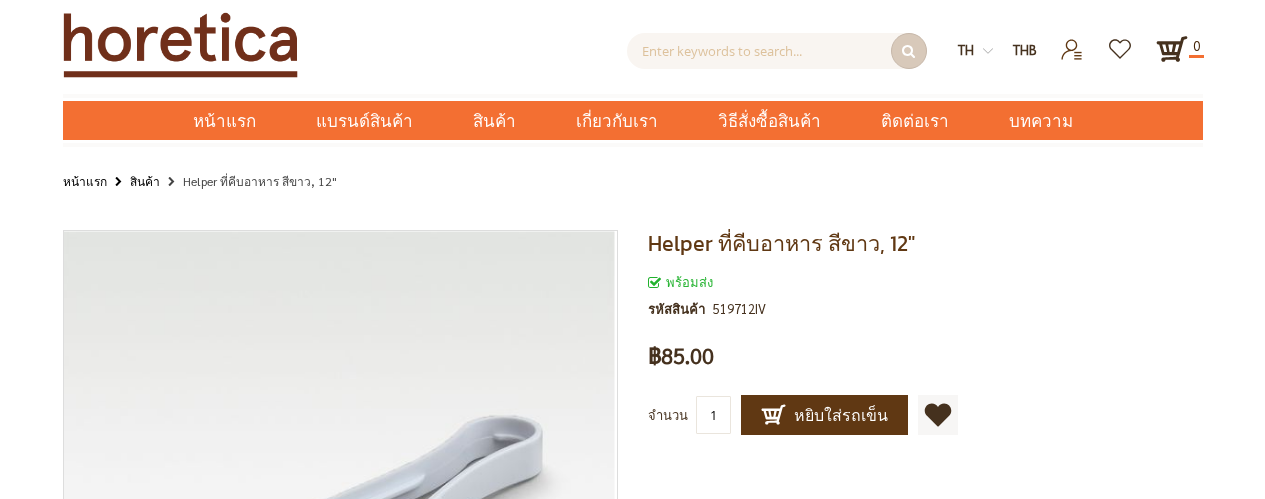 scroll, scrollTop: 0, scrollLeft: 0, axis: both 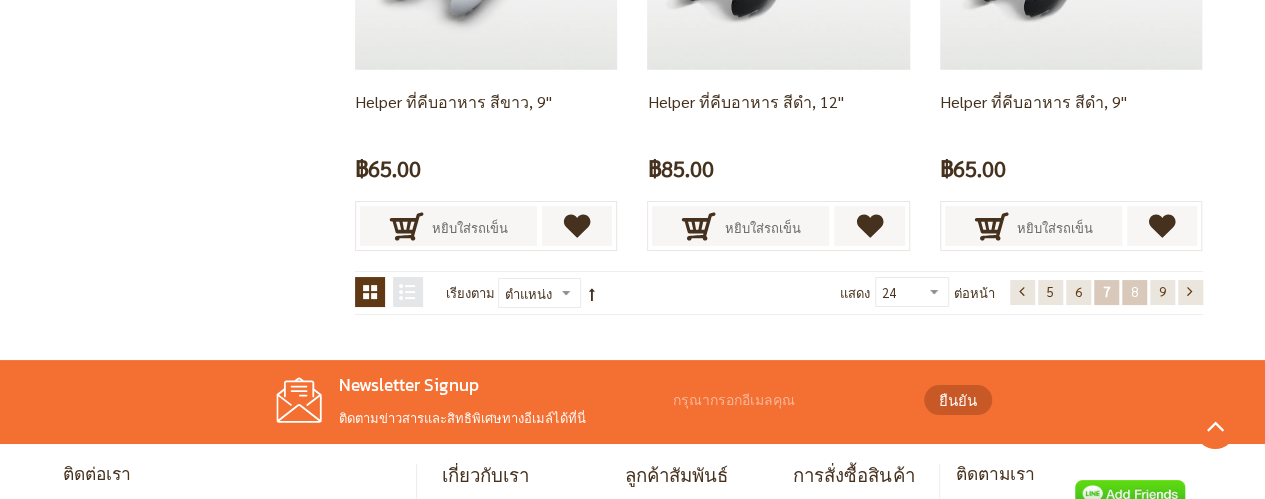 click on "หน้า
8" at bounding box center [1134, 292] 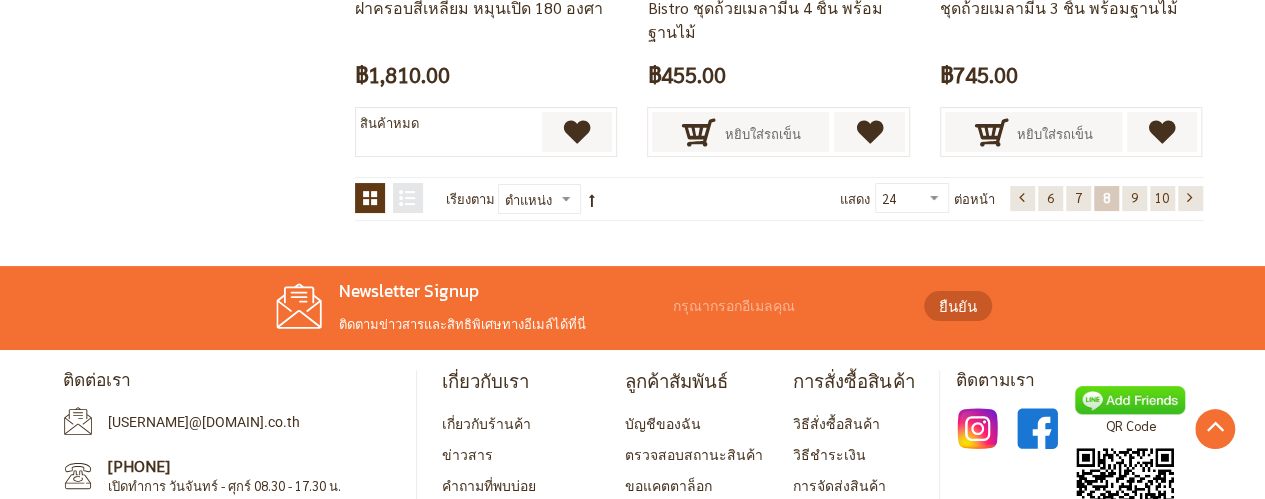 scroll, scrollTop: 3872, scrollLeft: 0, axis: vertical 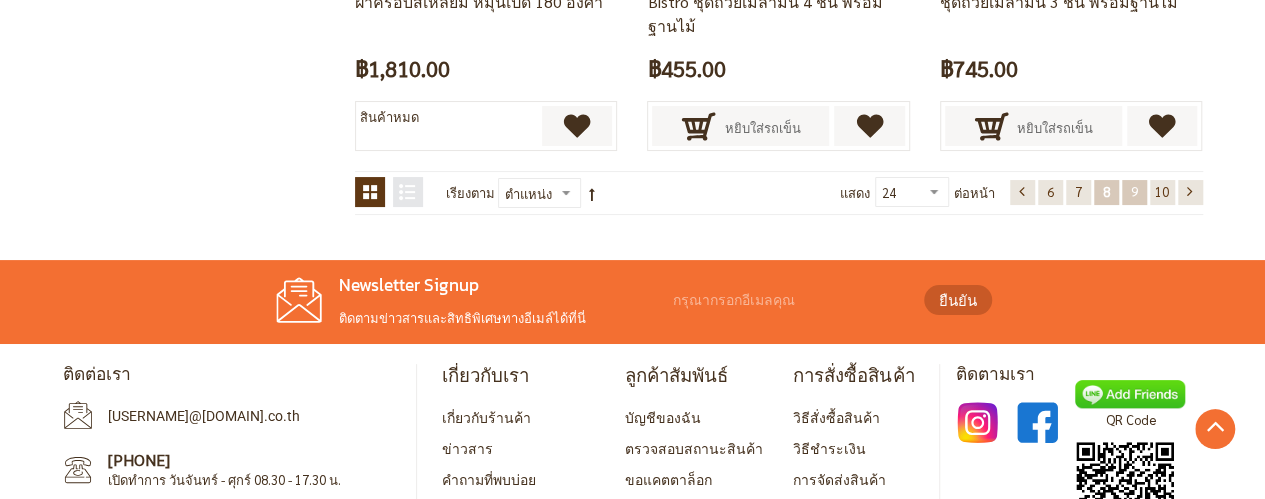 click on "หน้า
9" at bounding box center (1134, 192) 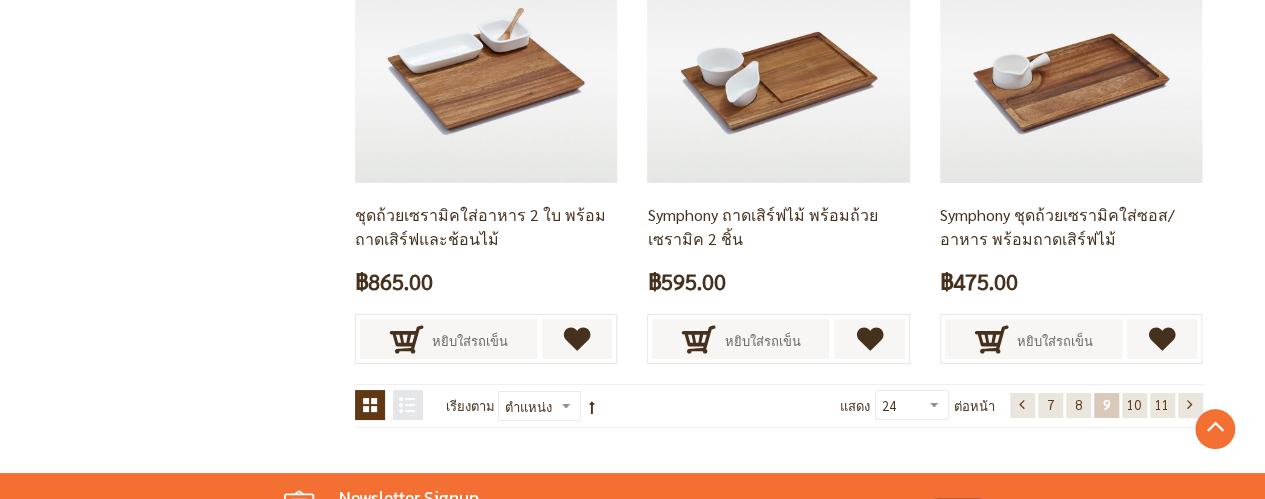 scroll, scrollTop: 3872, scrollLeft: 0, axis: vertical 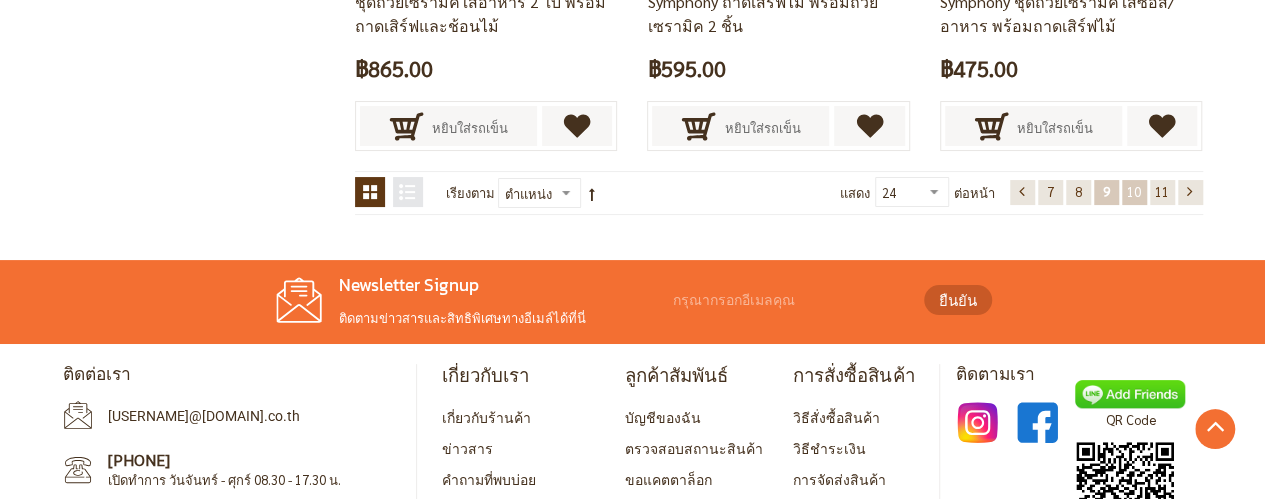 click on "หน้า
10" at bounding box center [1134, 192] 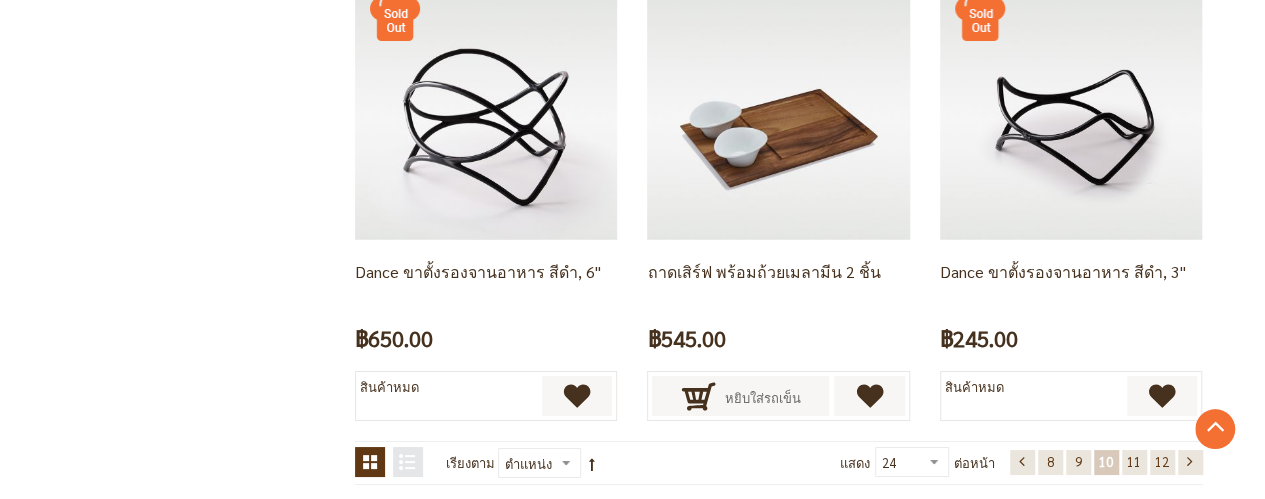scroll, scrollTop: 3672, scrollLeft: 0, axis: vertical 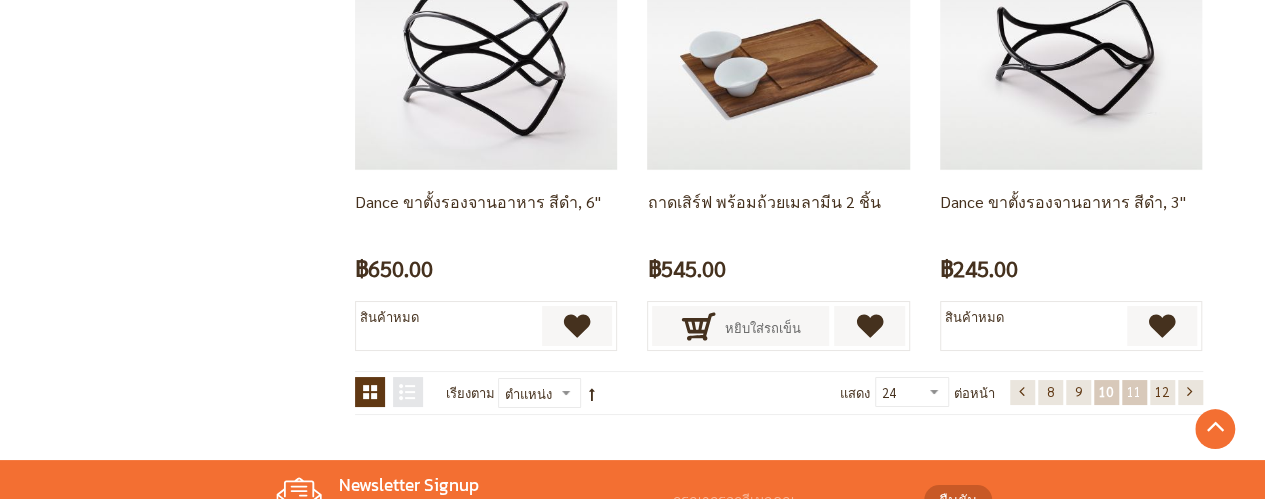 click on "11" at bounding box center [1134, 391] 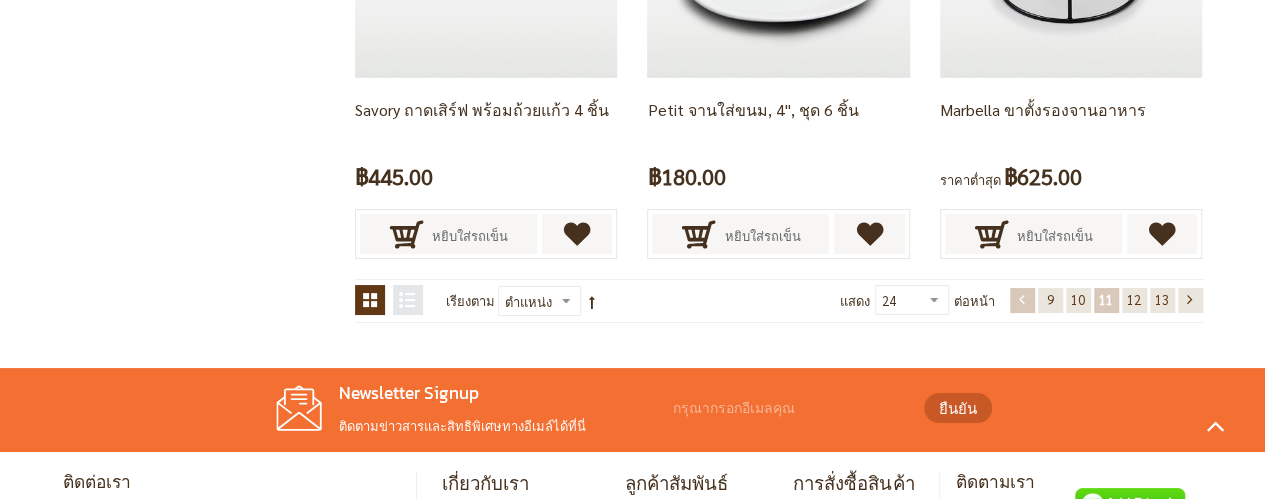 scroll, scrollTop: 3672, scrollLeft: 0, axis: vertical 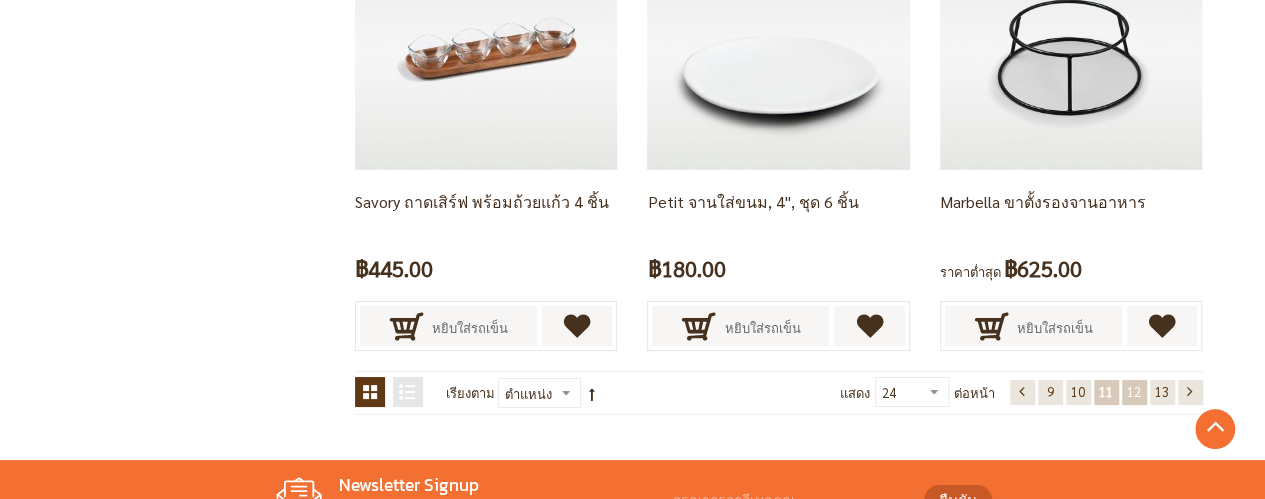 click on "หน้า
12" at bounding box center [1134, 392] 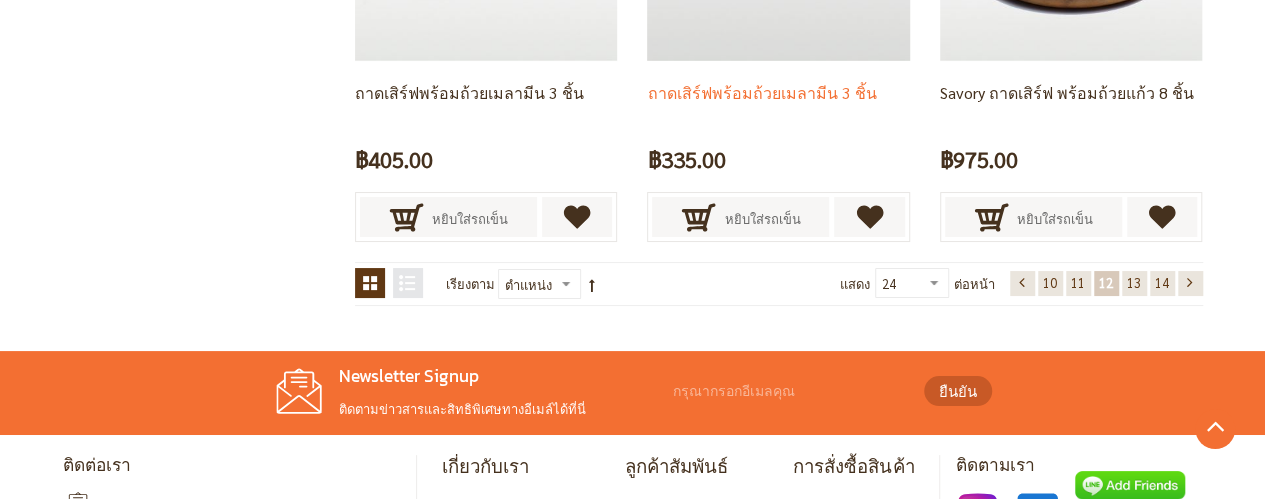 scroll, scrollTop: 3592, scrollLeft: 0, axis: vertical 